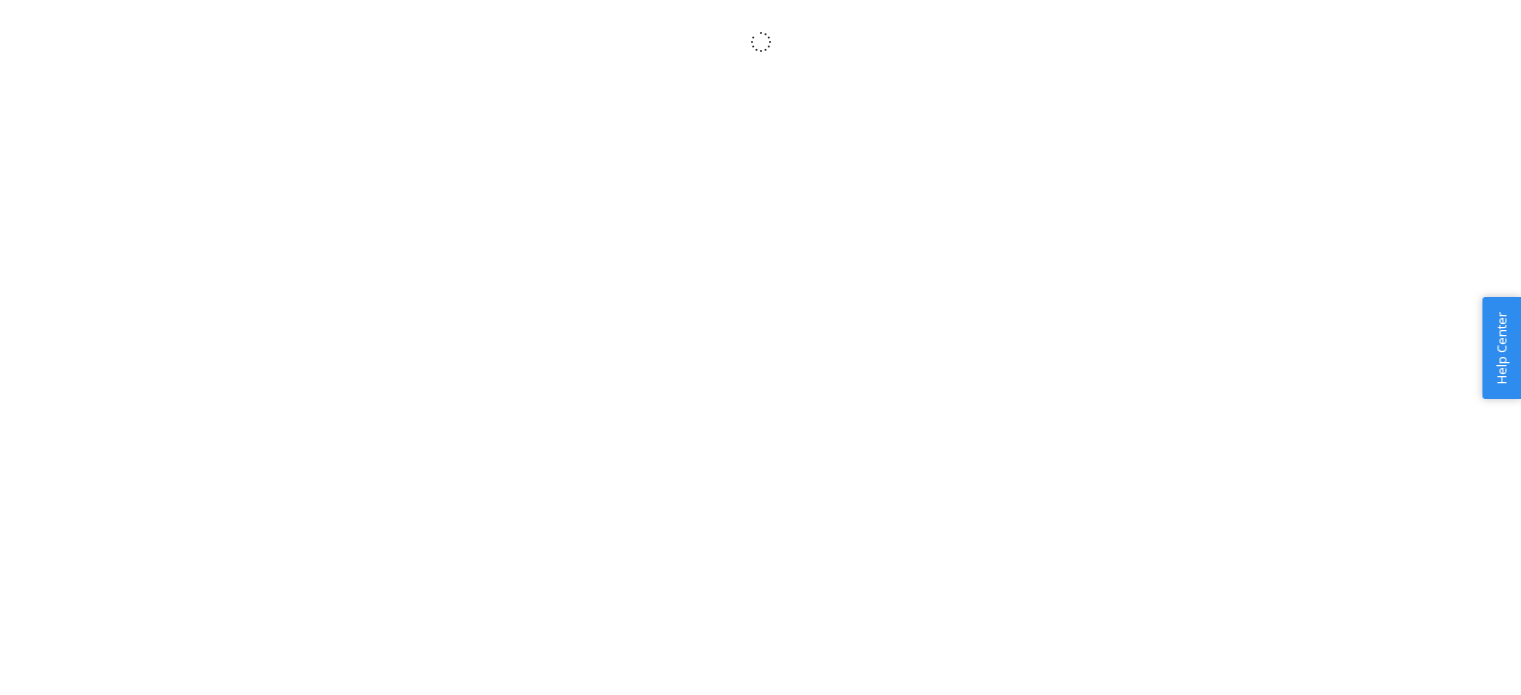 scroll, scrollTop: 0, scrollLeft: 0, axis: both 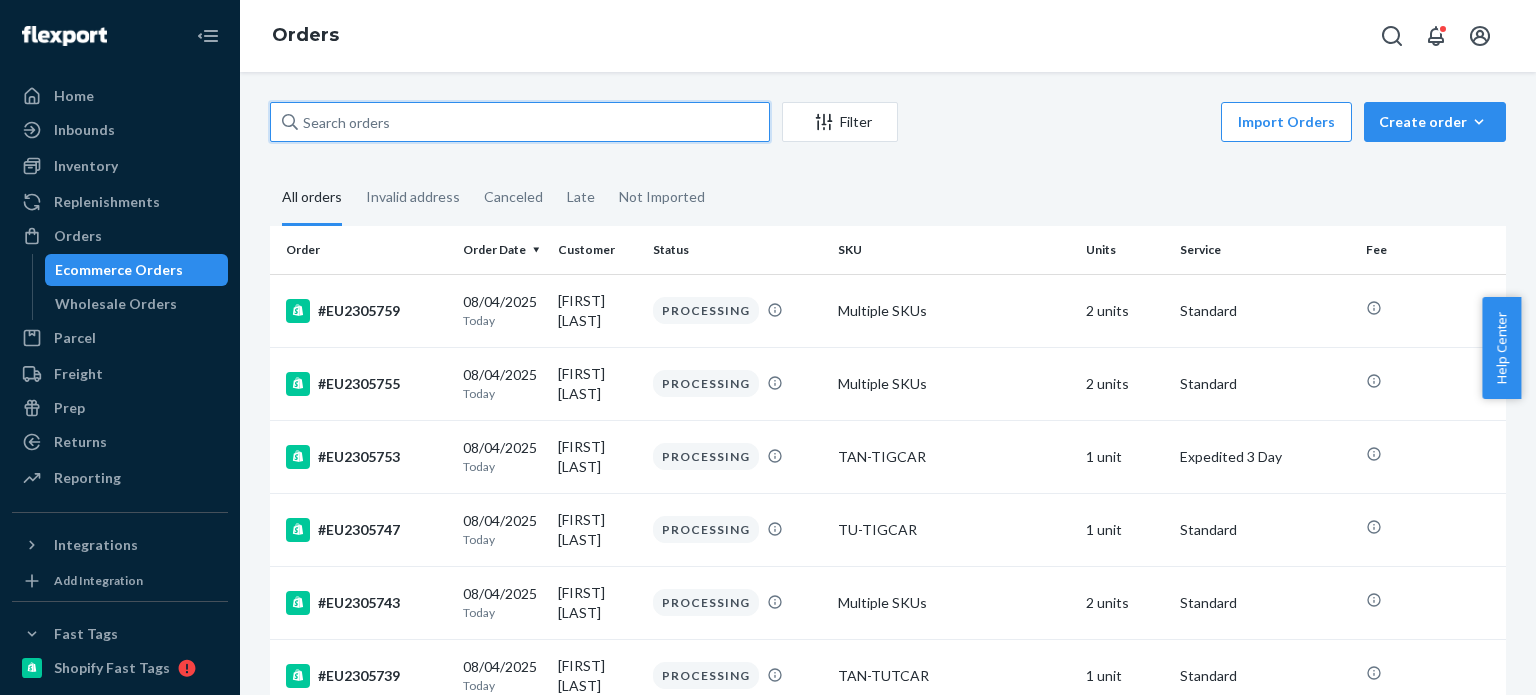 click at bounding box center (520, 122) 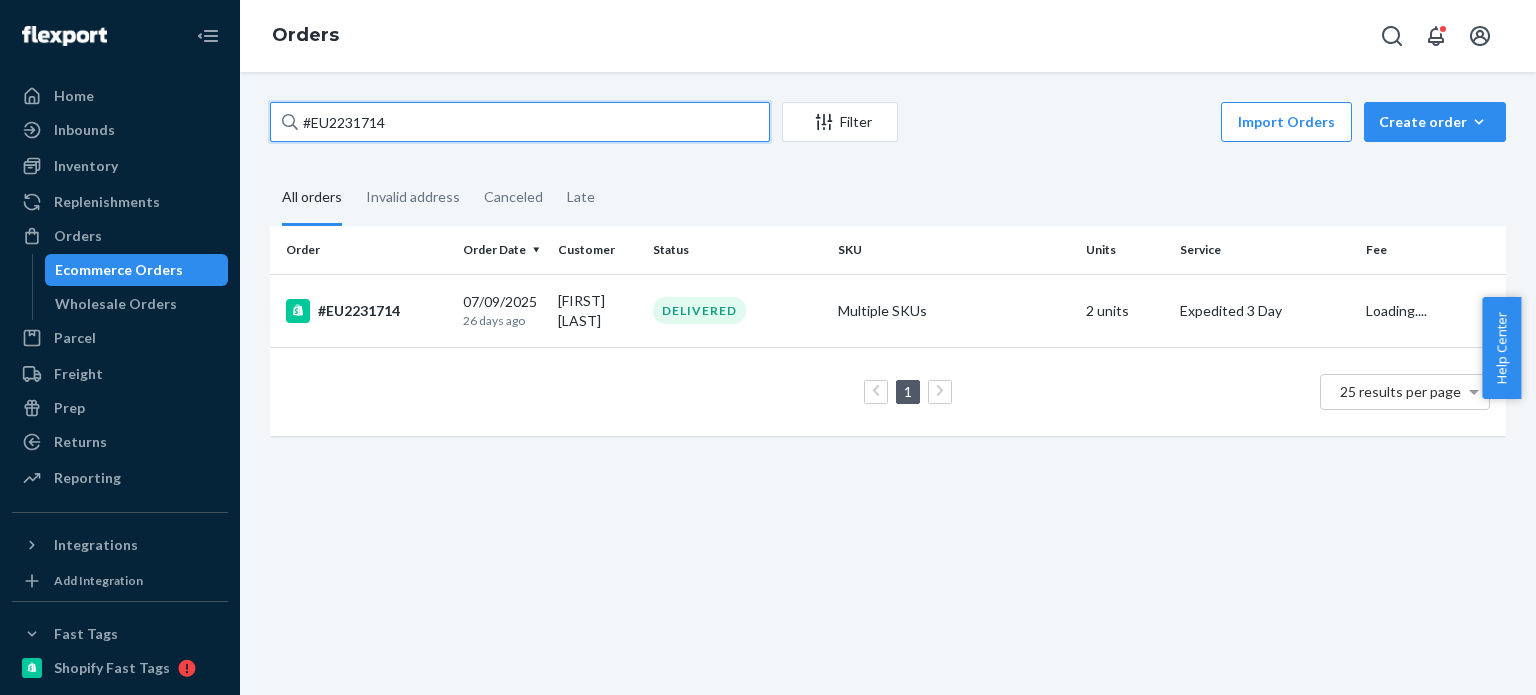 type on "#EU2231714" 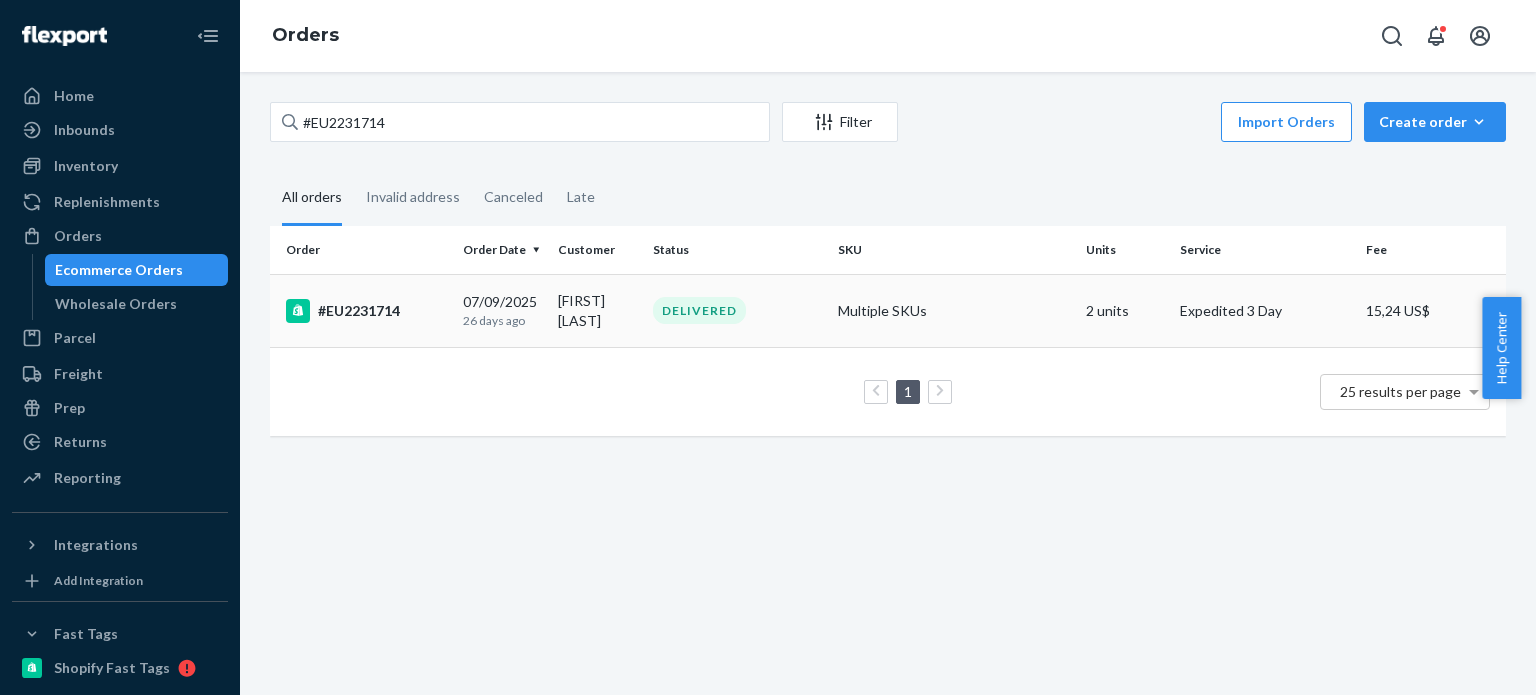 click on "DELIVERED" at bounding box center (699, 310) 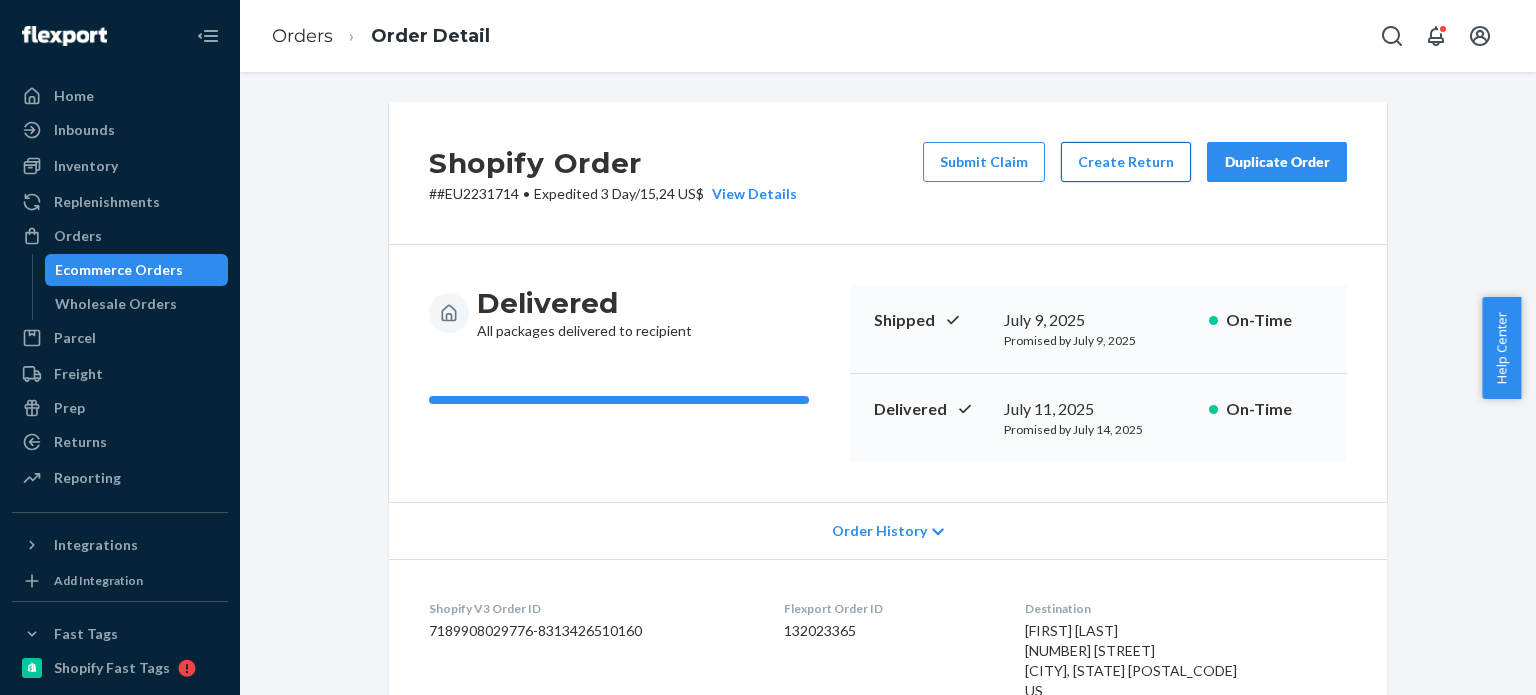 click on "Create Return" at bounding box center [1126, 162] 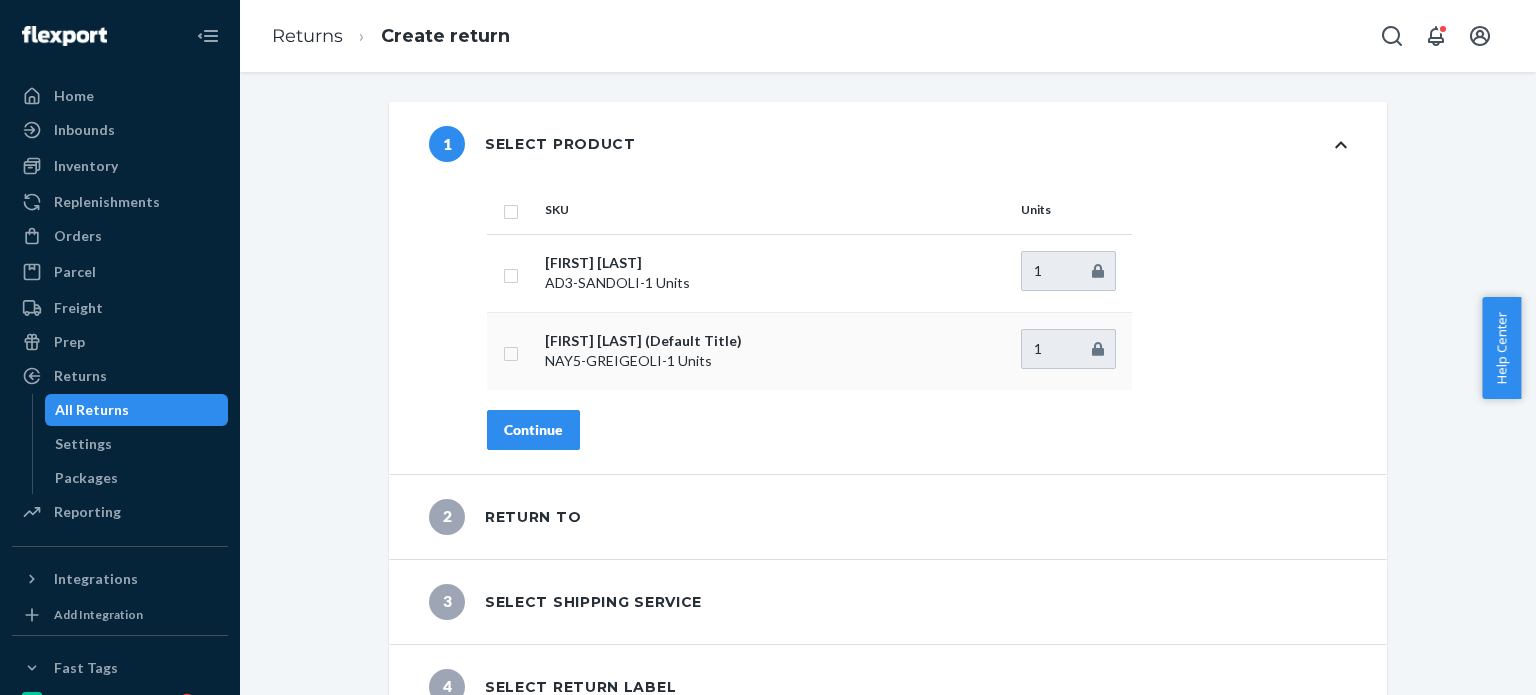 click at bounding box center [511, 351] 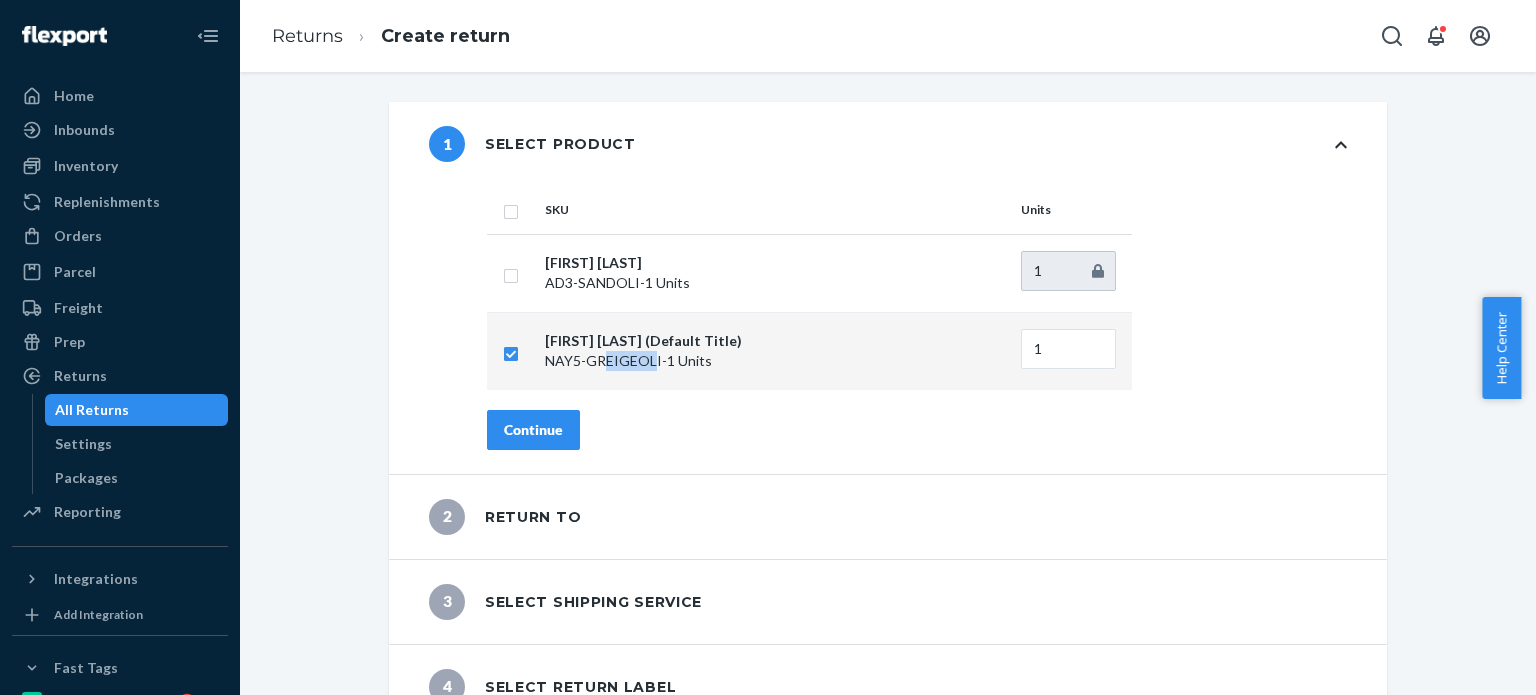 drag, startPoint x: 647, startPoint y: 363, endPoint x: 592, endPoint y: 361, distance: 55.03635 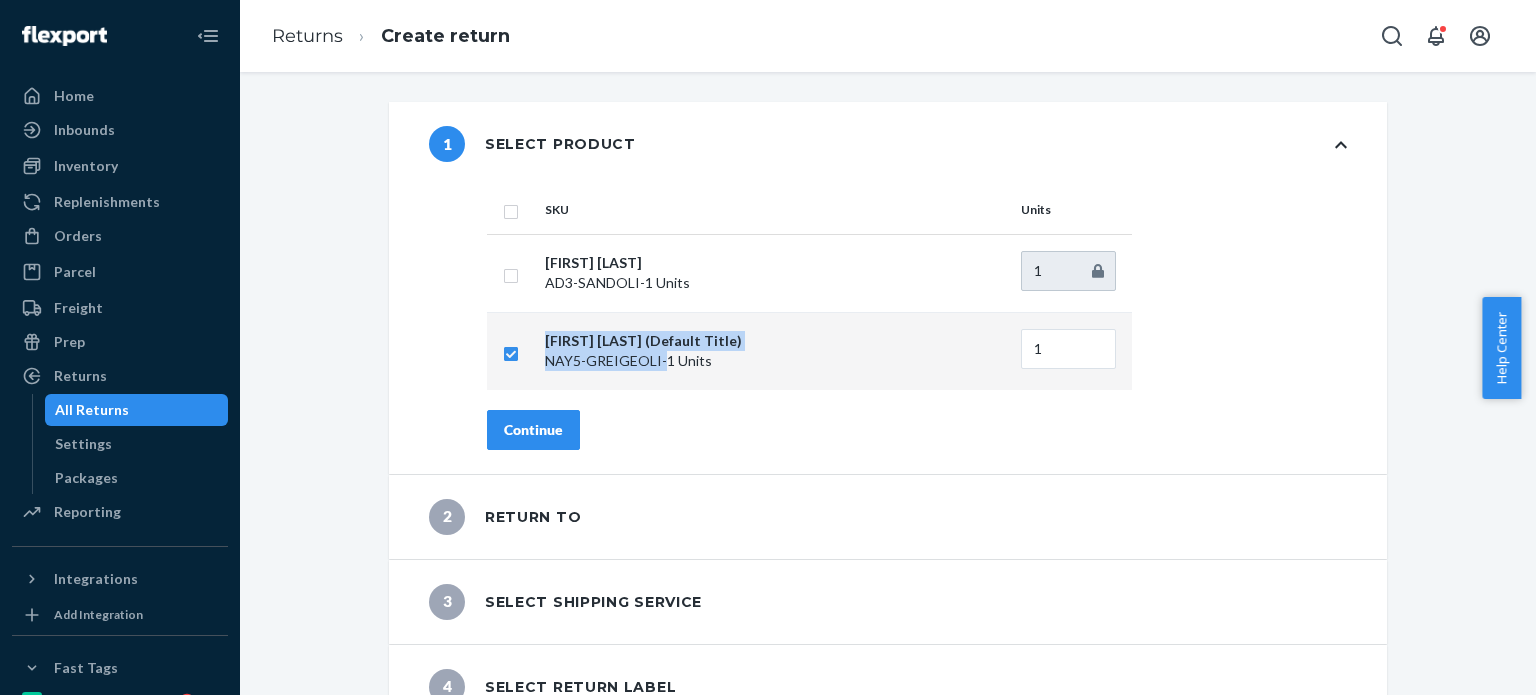 drag, startPoint x: 653, startPoint y: 359, endPoint x: 524, endPoint y: 363, distance: 129.062 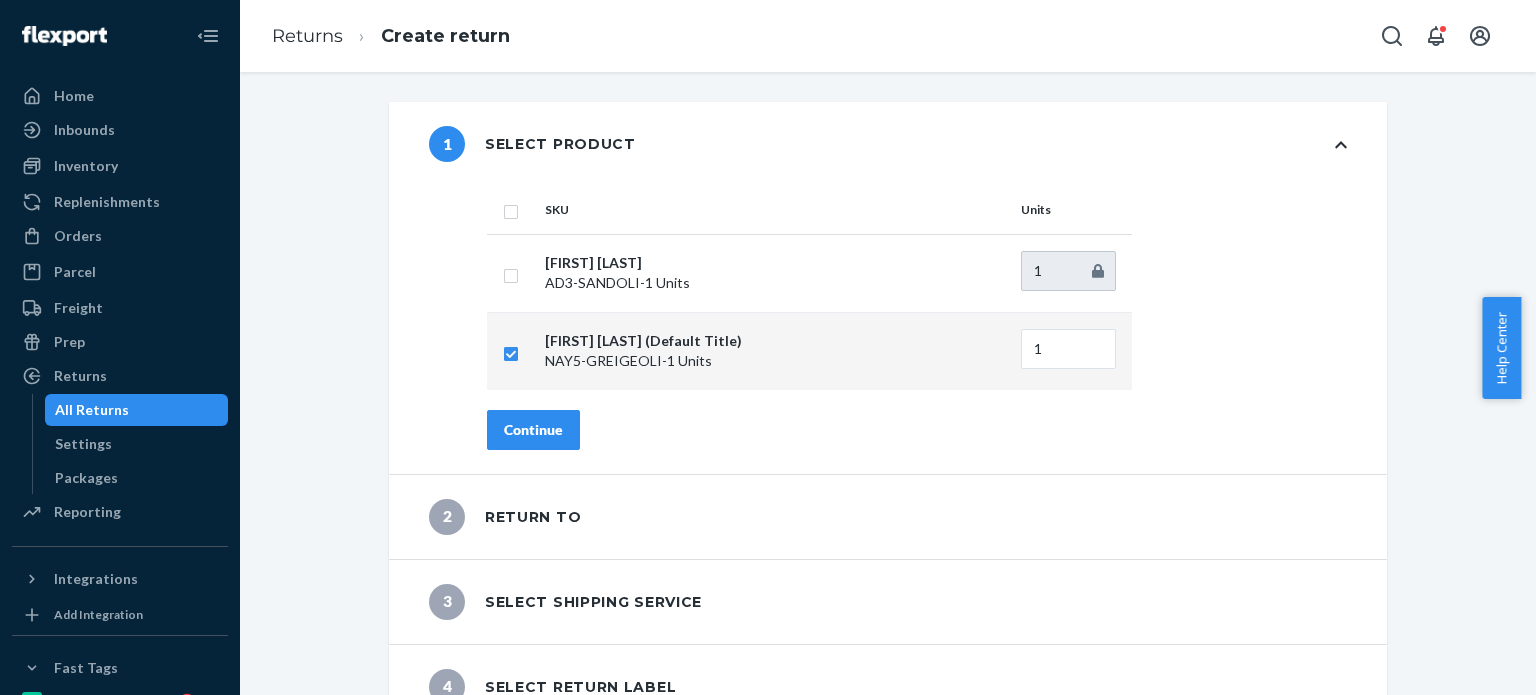 click on "NAY5-GREIGEOLI  -  1   Units" at bounding box center [775, 361] 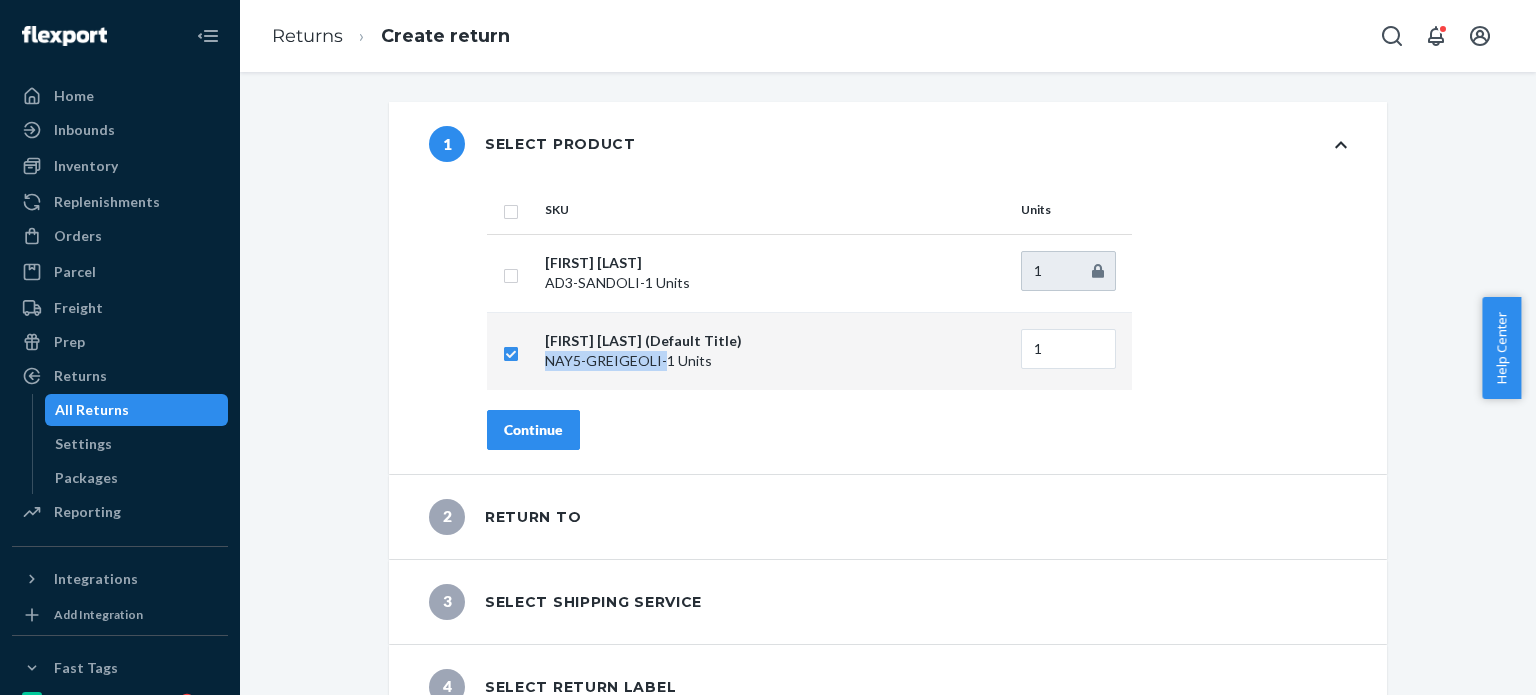 drag, startPoint x: 653, startPoint y: 365, endPoint x: 531, endPoint y: 370, distance: 122.10242 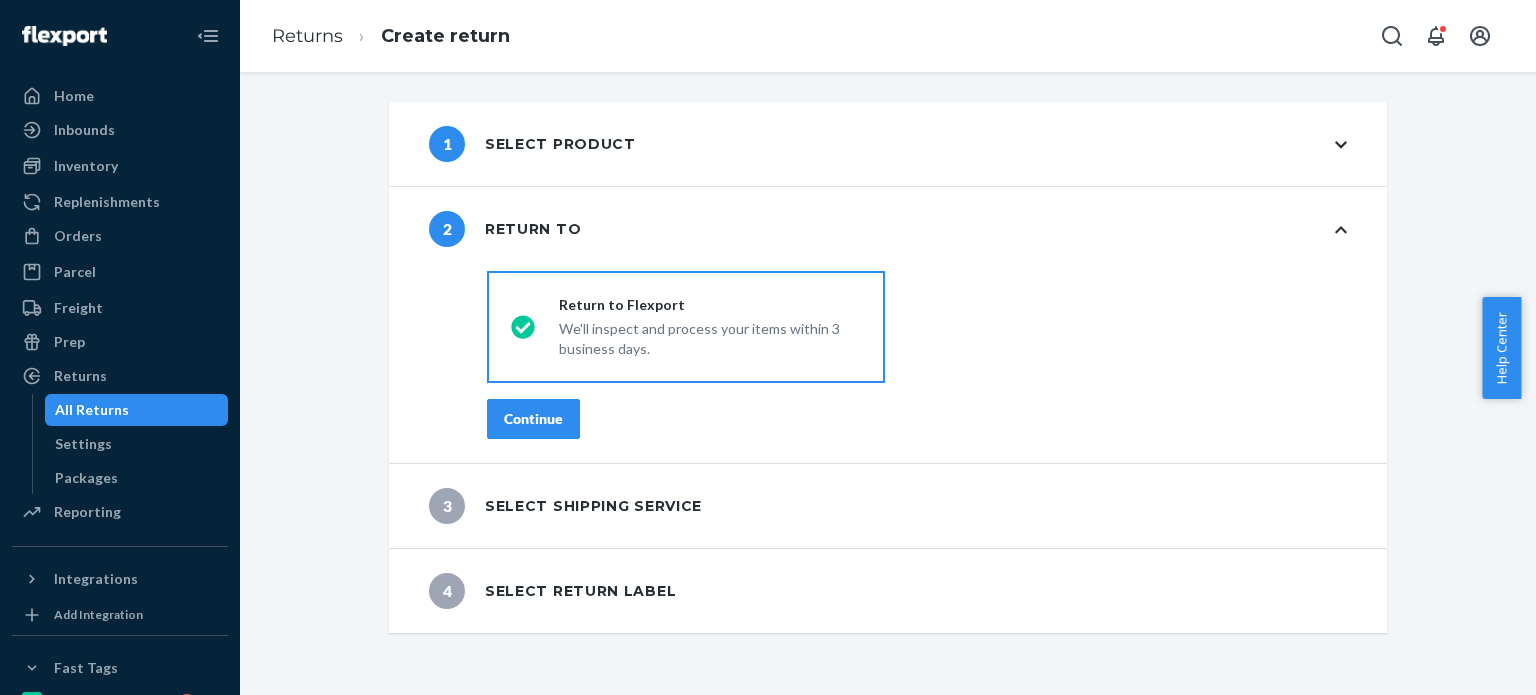 click on "Continue" at bounding box center (533, 419) 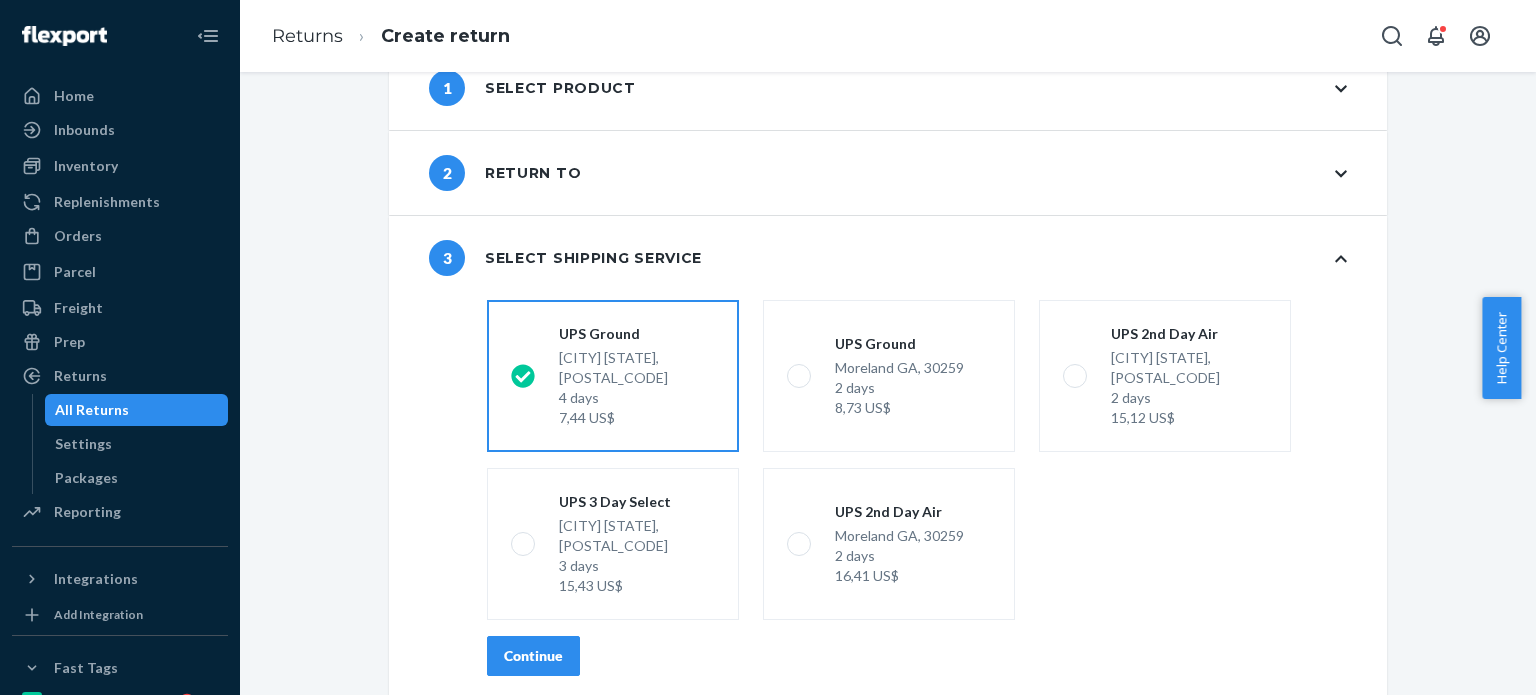 scroll, scrollTop: 104, scrollLeft: 0, axis: vertical 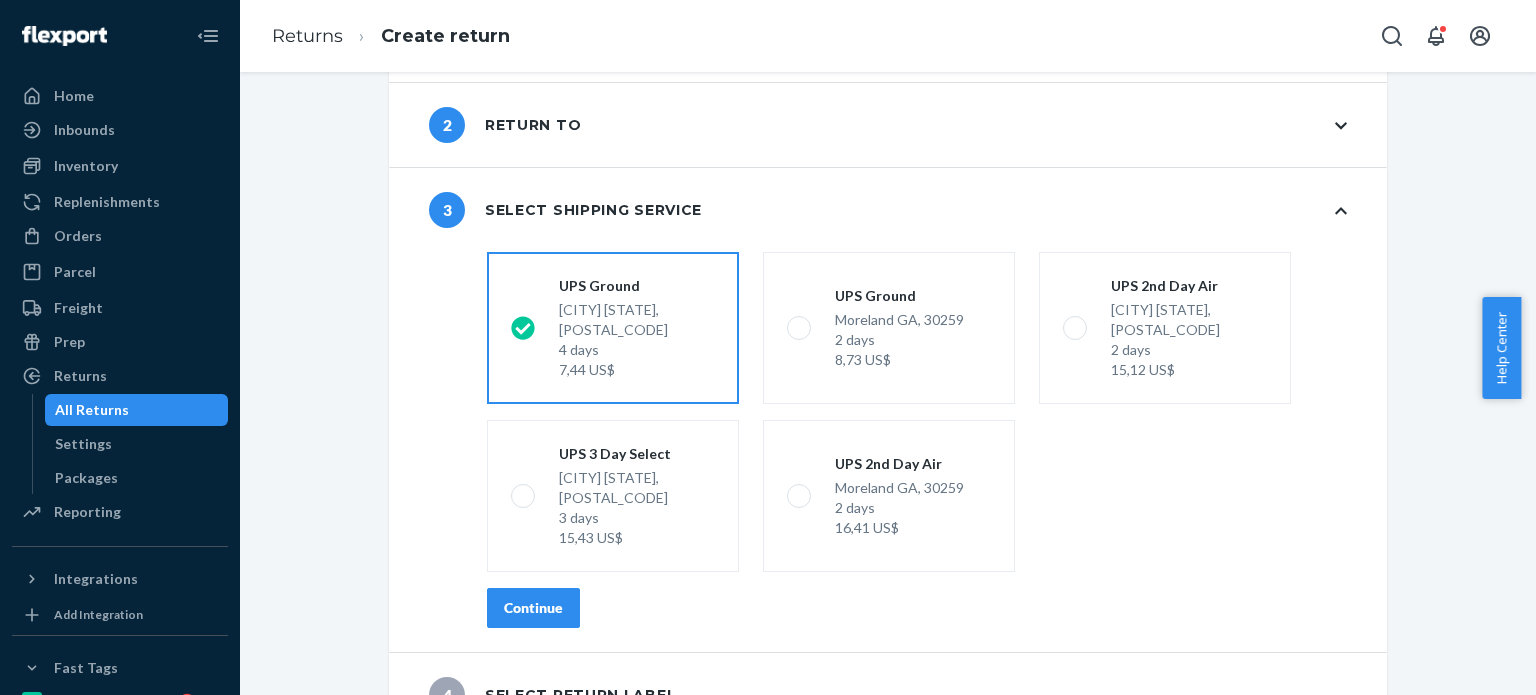 click on "Continue" at bounding box center (533, 608) 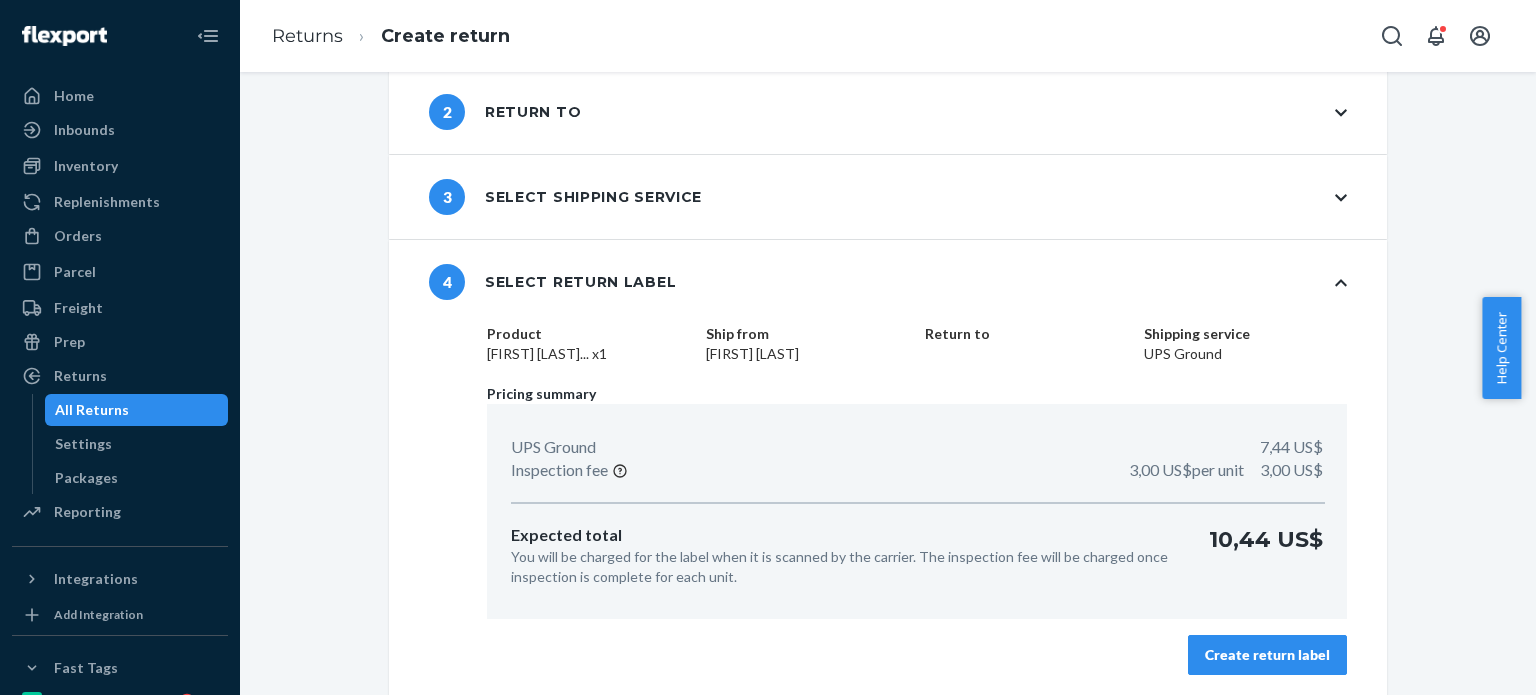 scroll, scrollTop: 120, scrollLeft: 0, axis: vertical 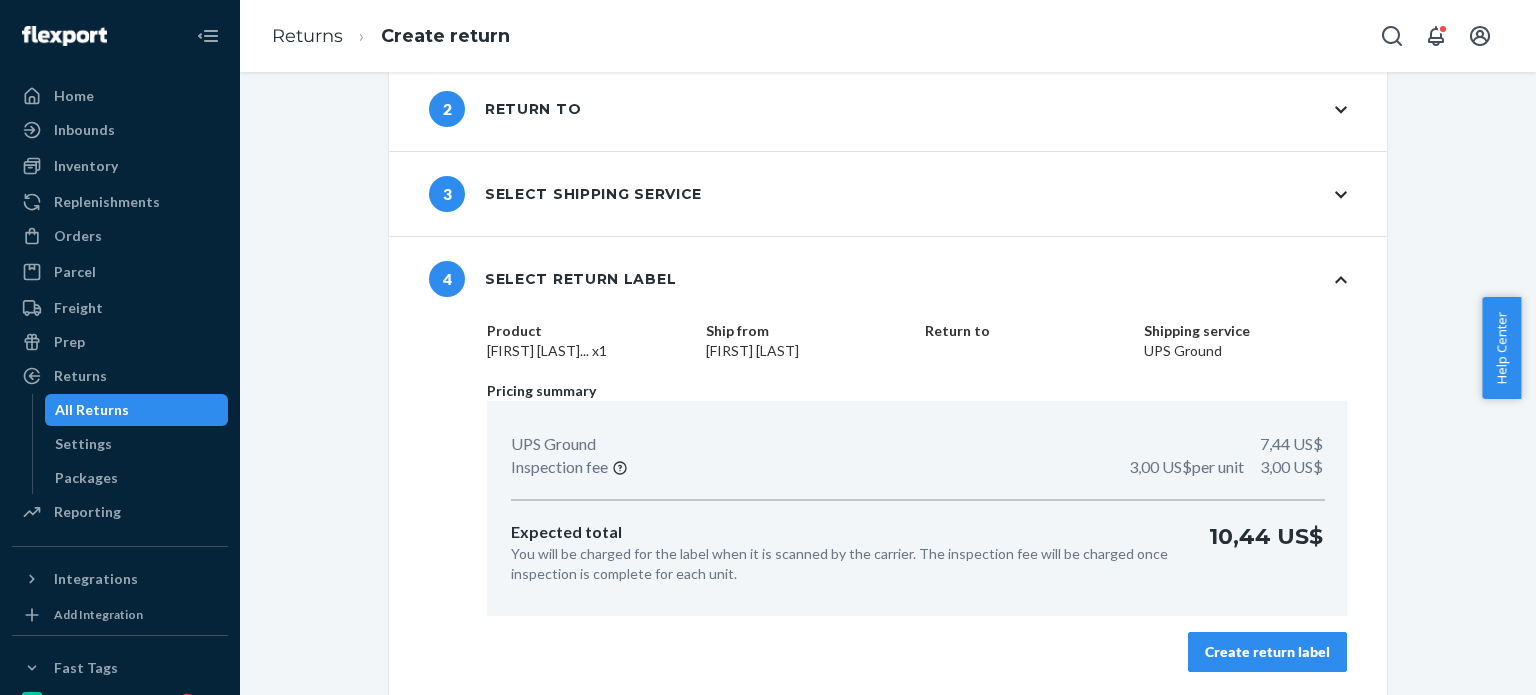 click on "Create return label" at bounding box center (1267, 652) 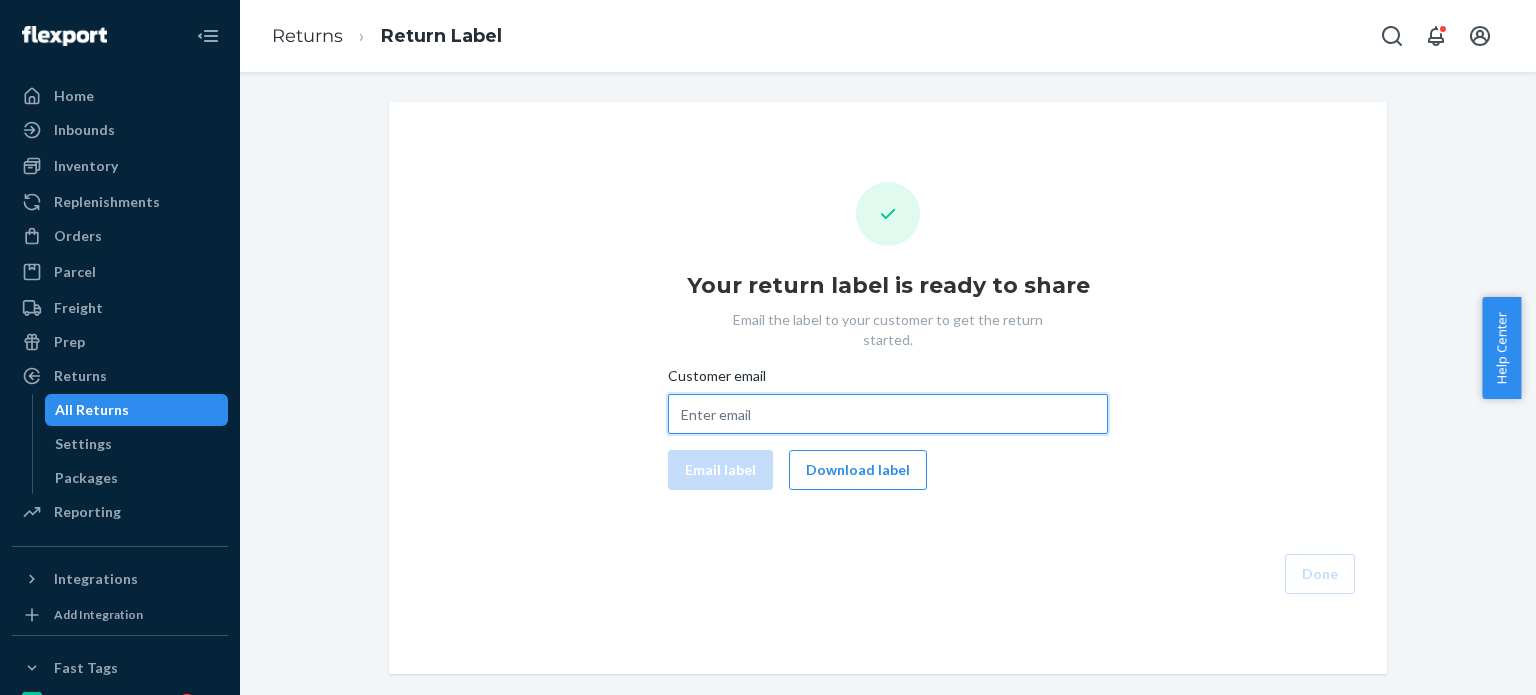 click on "Customer email" at bounding box center (888, 414) 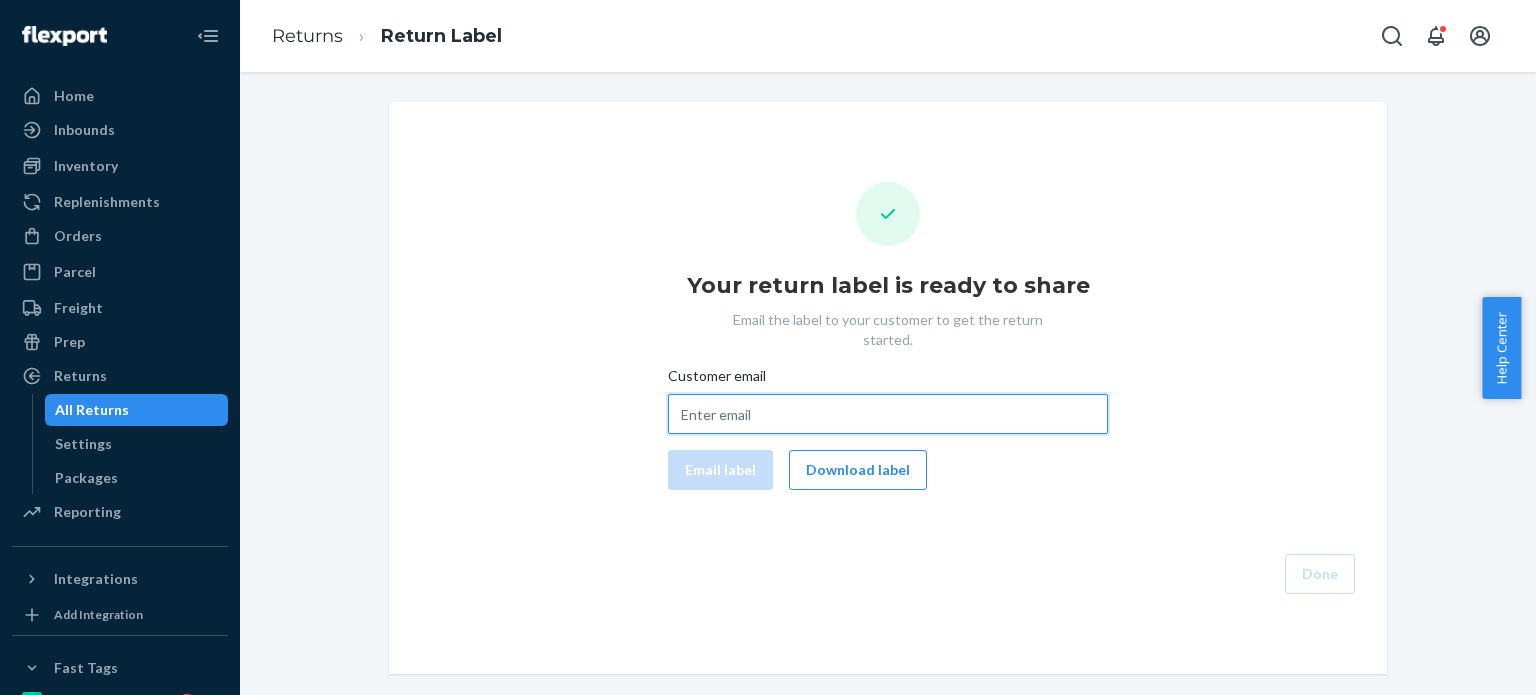 paste on "[EMAIL]" 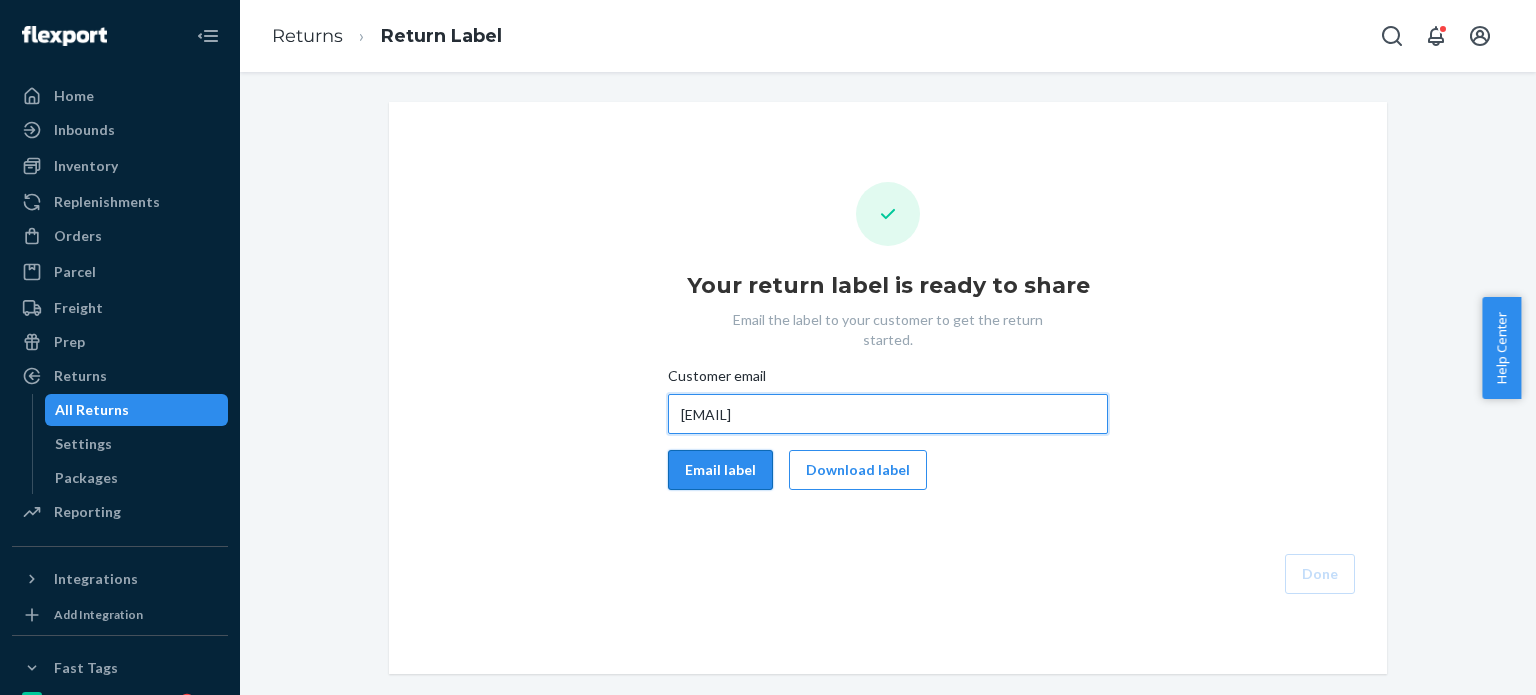 type on "[EMAIL]" 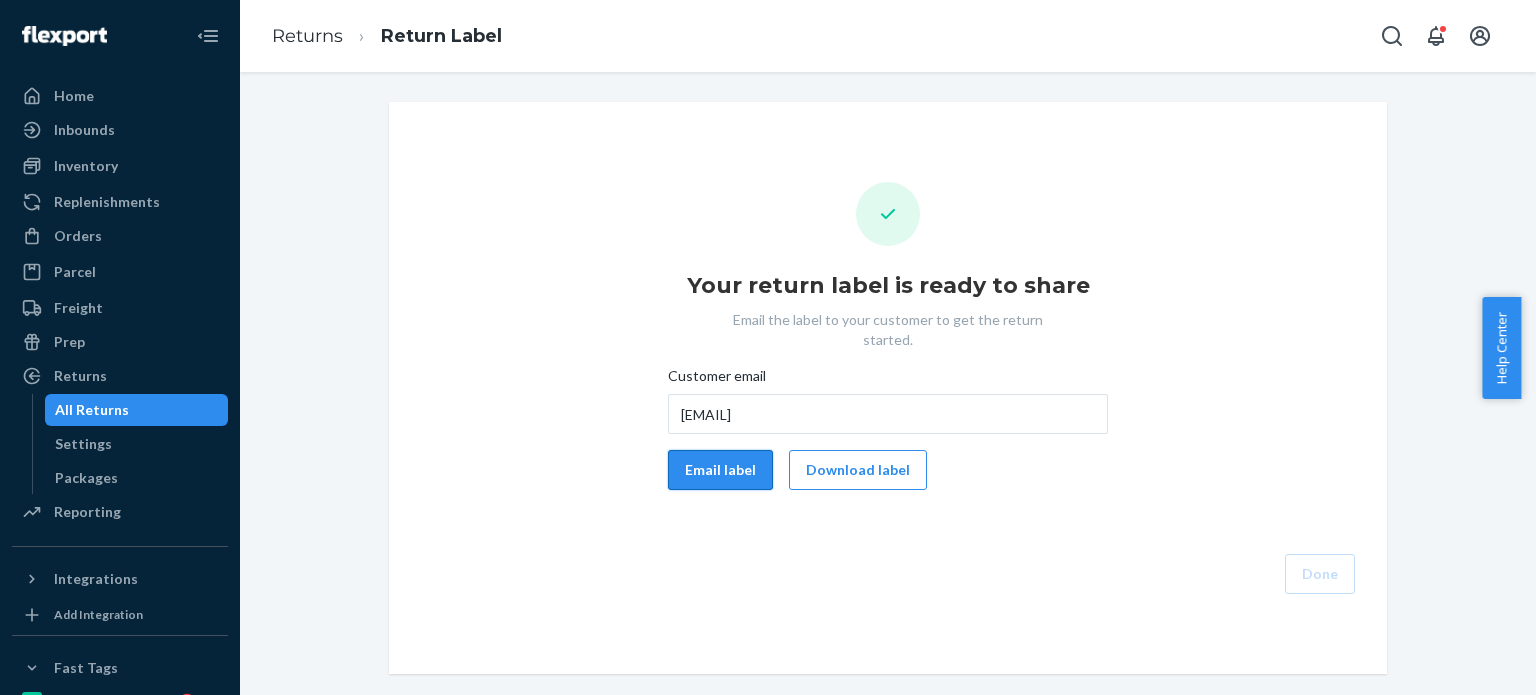 click on "Email label" at bounding box center [720, 470] 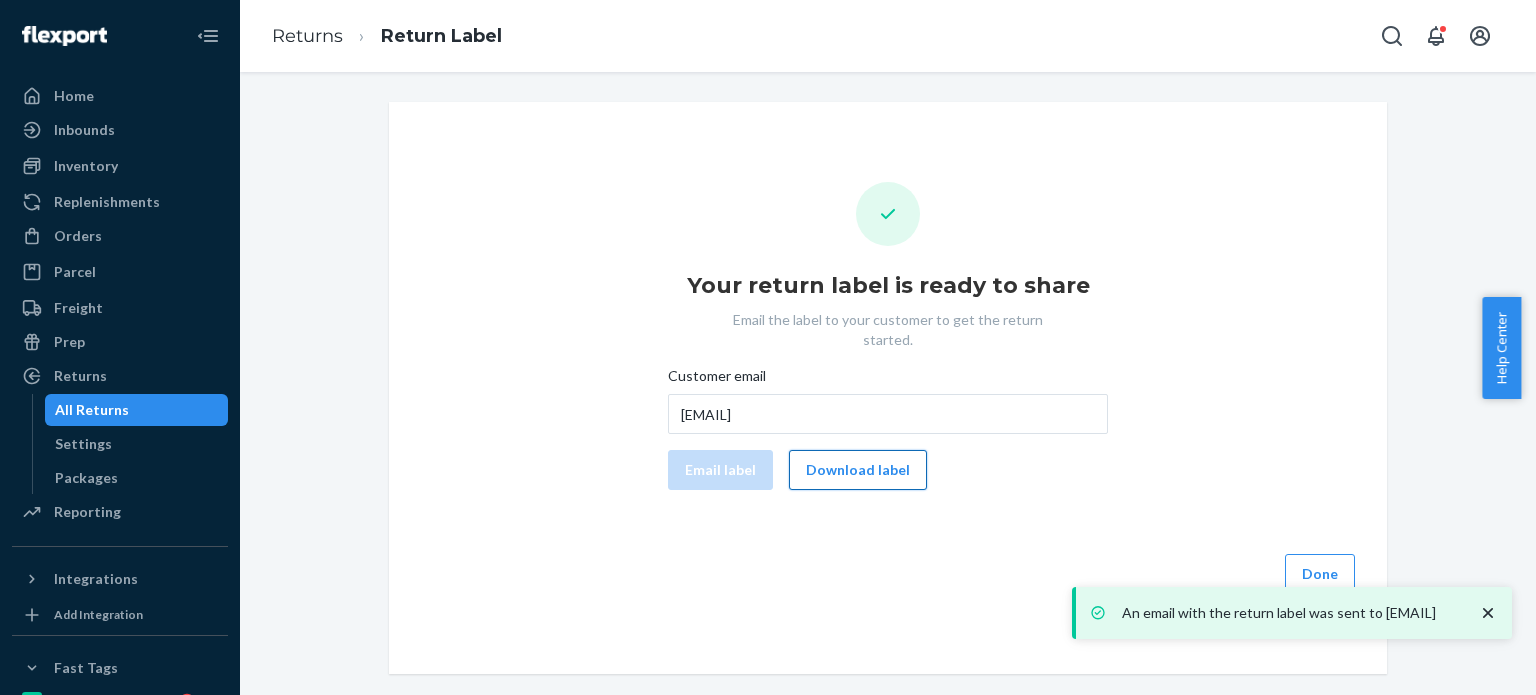 click on "Download label" at bounding box center (858, 470) 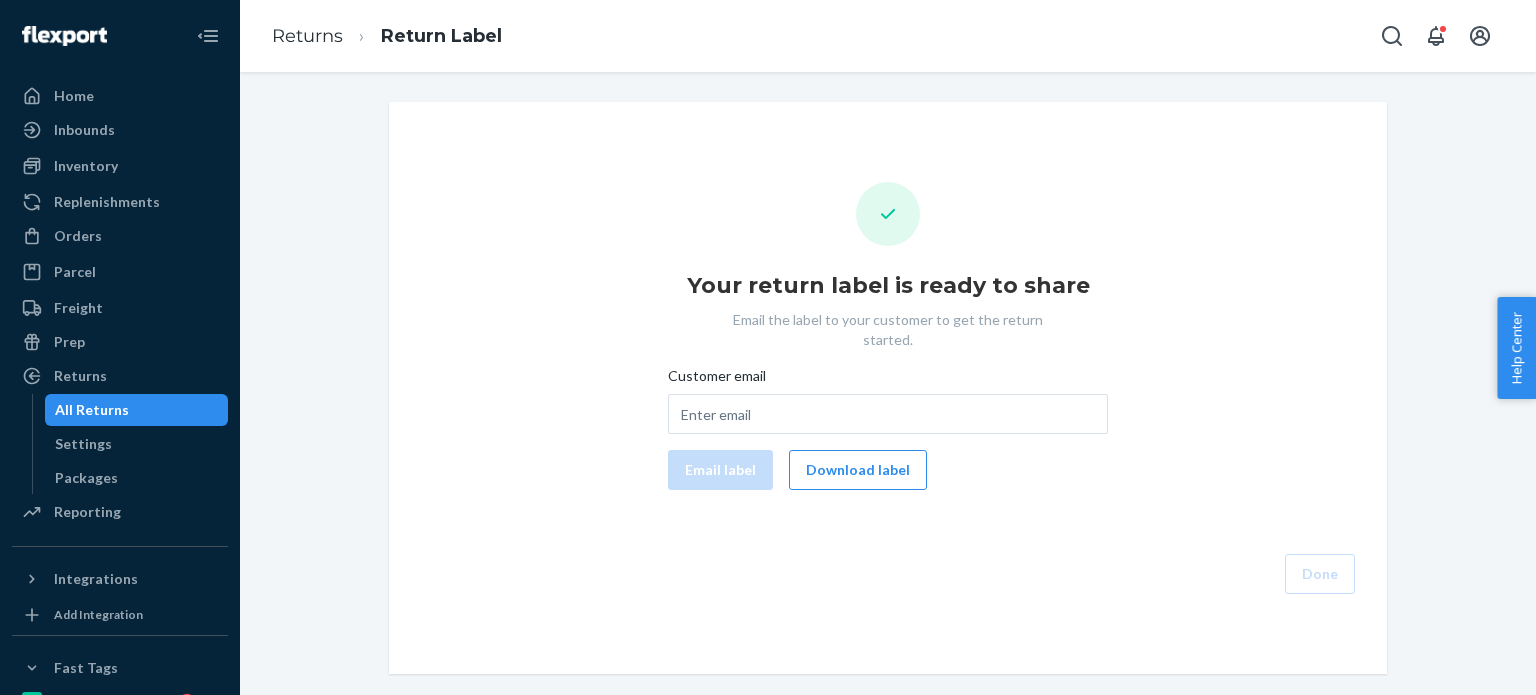 scroll, scrollTop: 0, scrollLeft: 0, axis: both 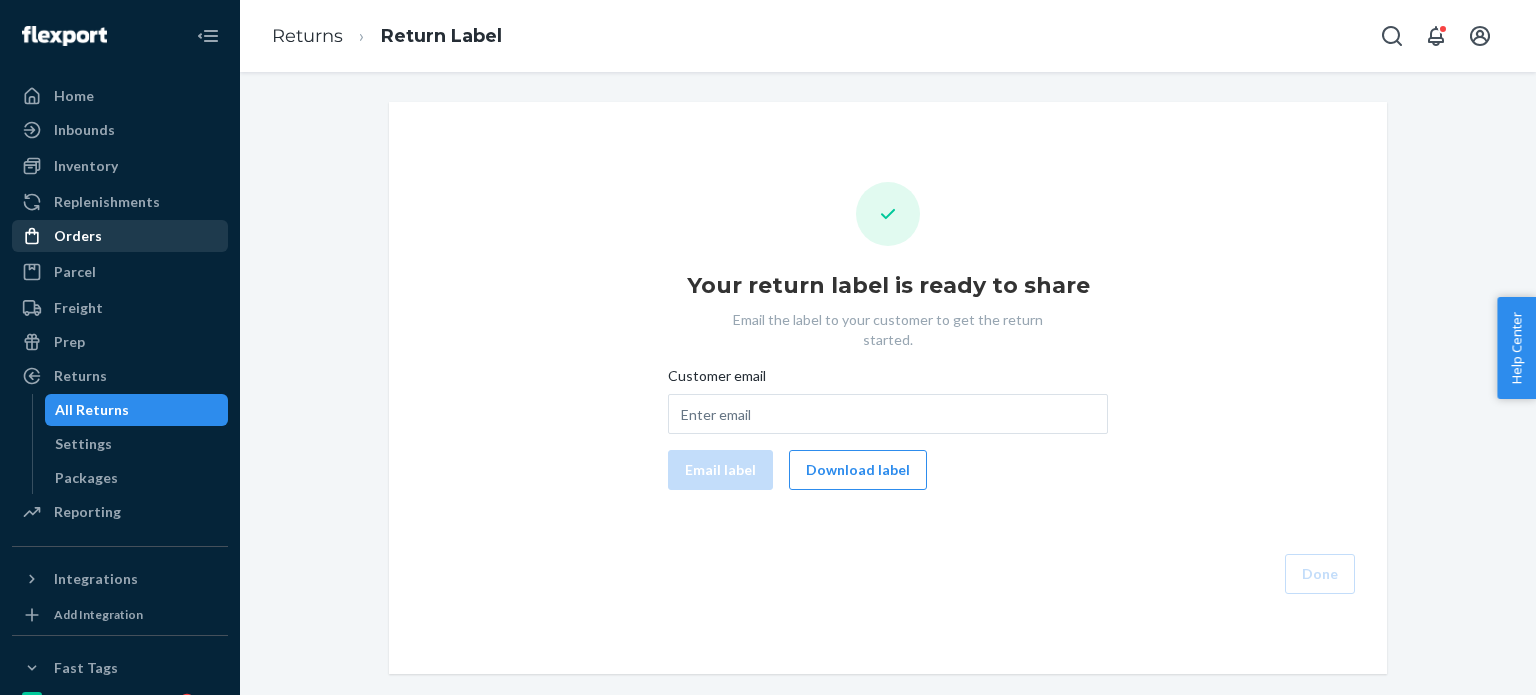 click on "Orders" at bounding box center [78, 236] 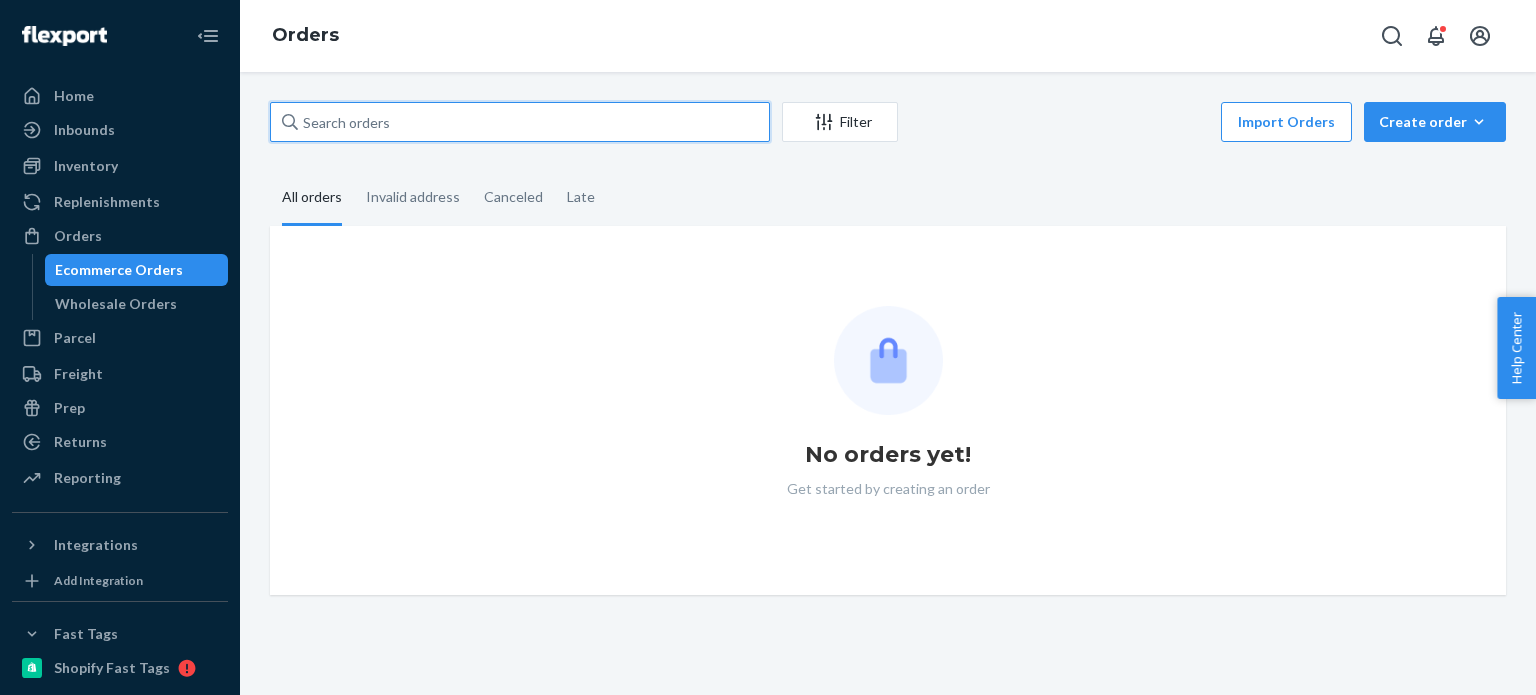 click at bounding box center [520, 122] 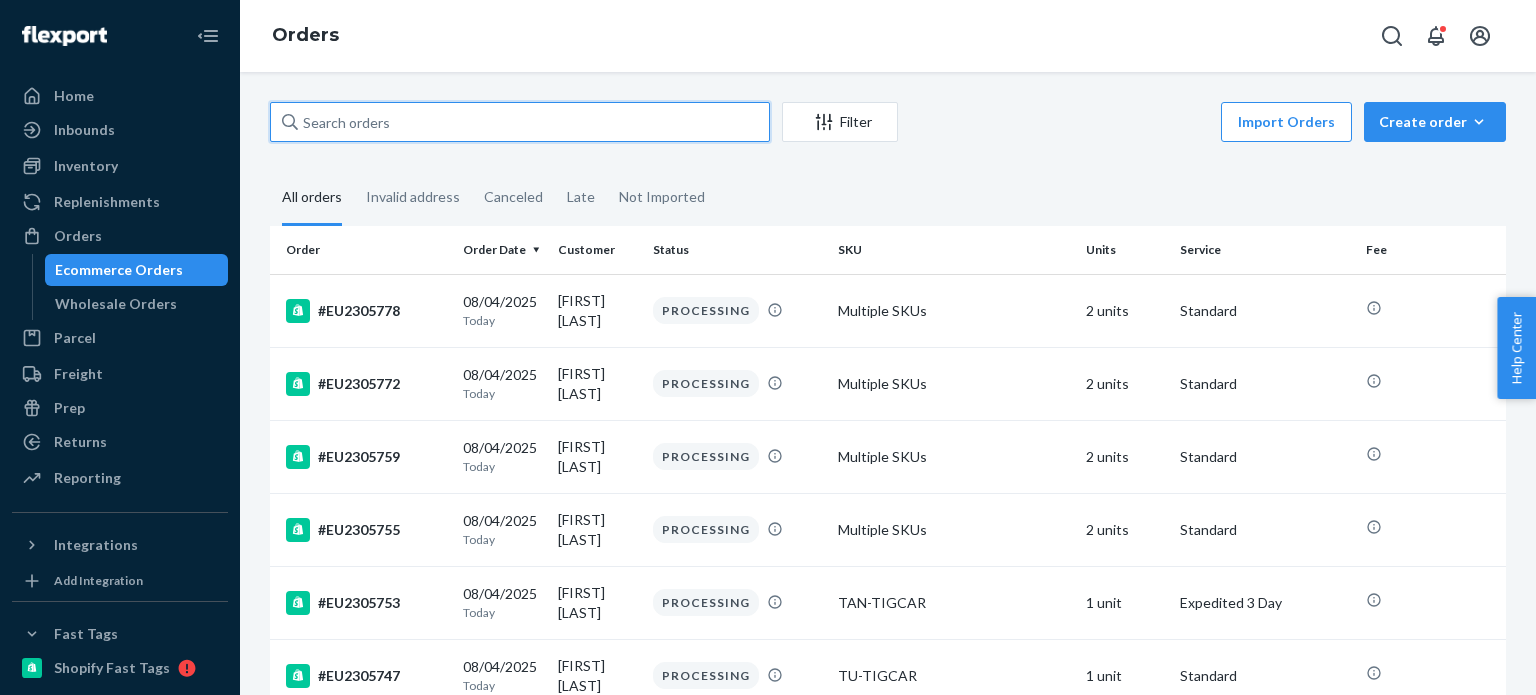 paste on "#EU2227898" 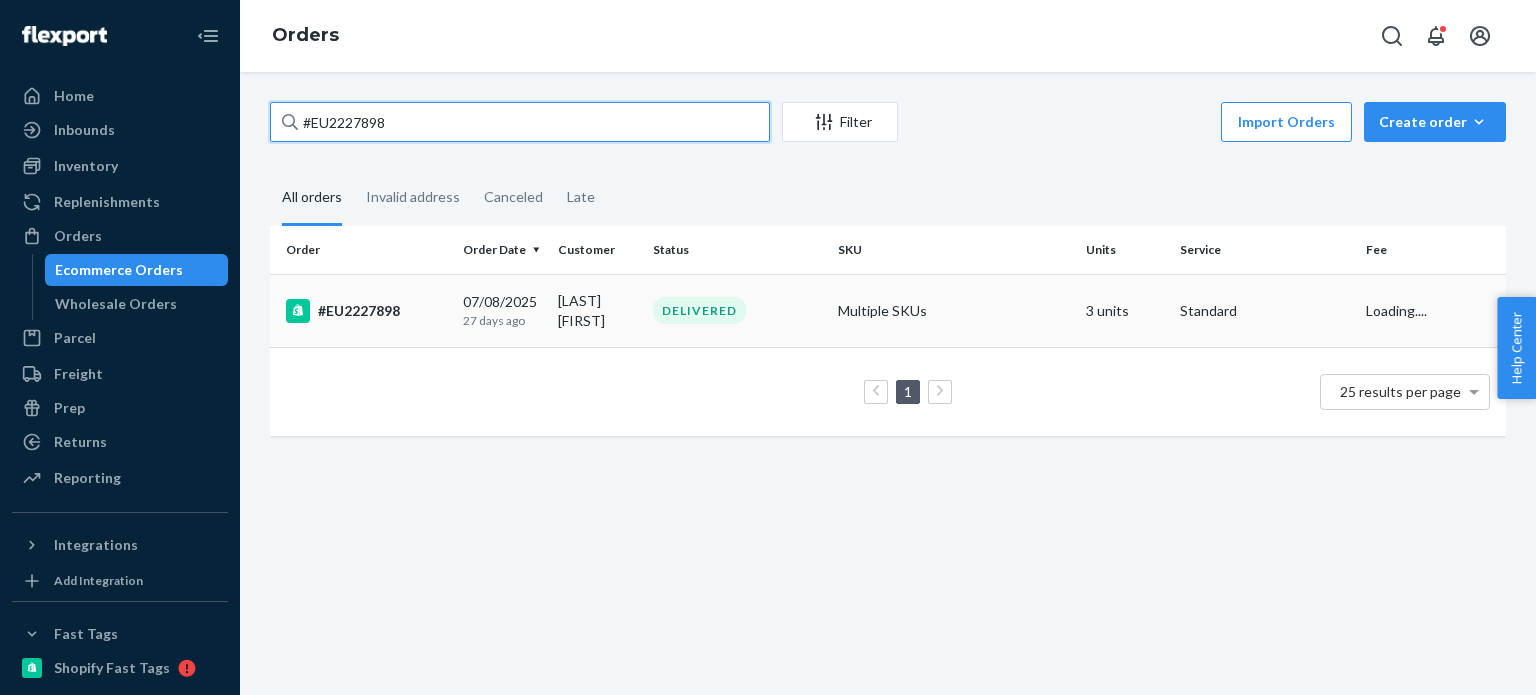type on "#EU2227898" 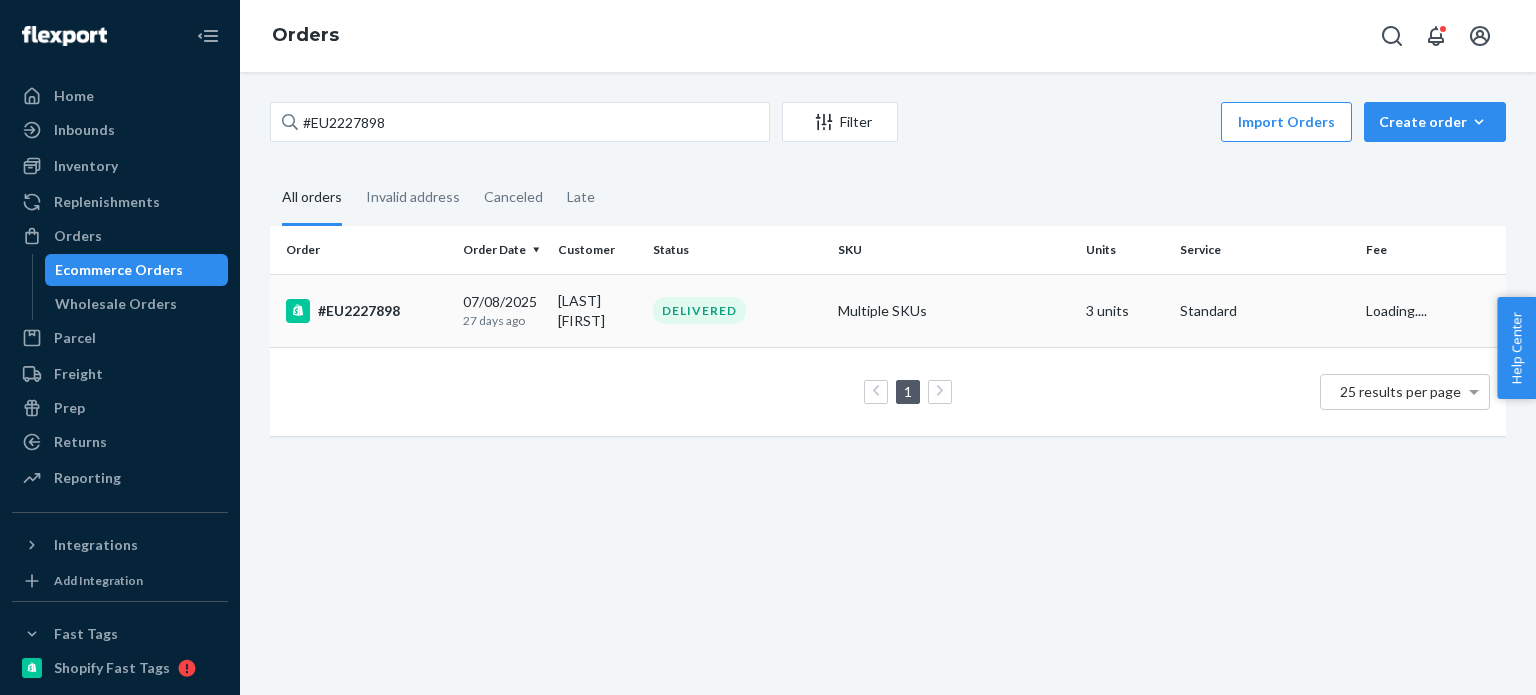 click on "DELIVERED" at bounding box center [737, 310] 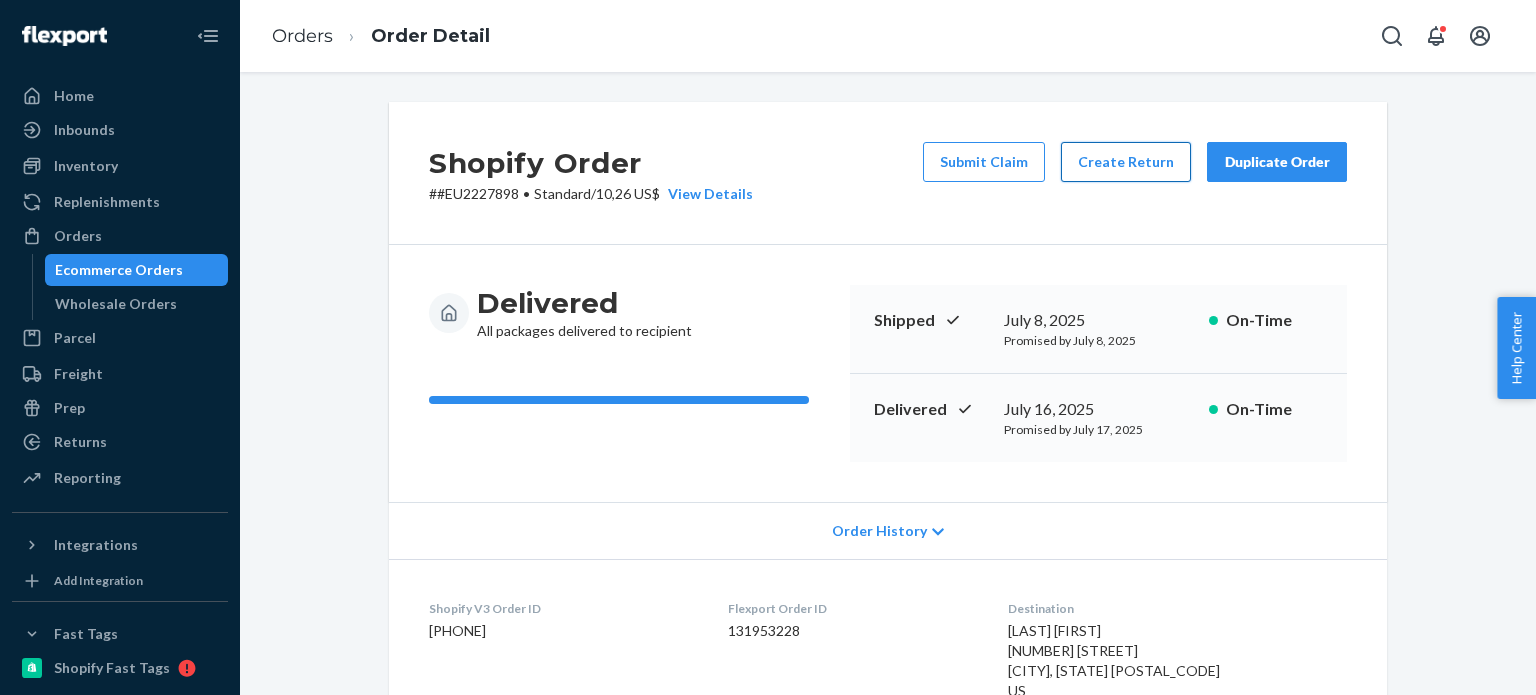 click on "Create Return" at bounding box center (1126, 162) 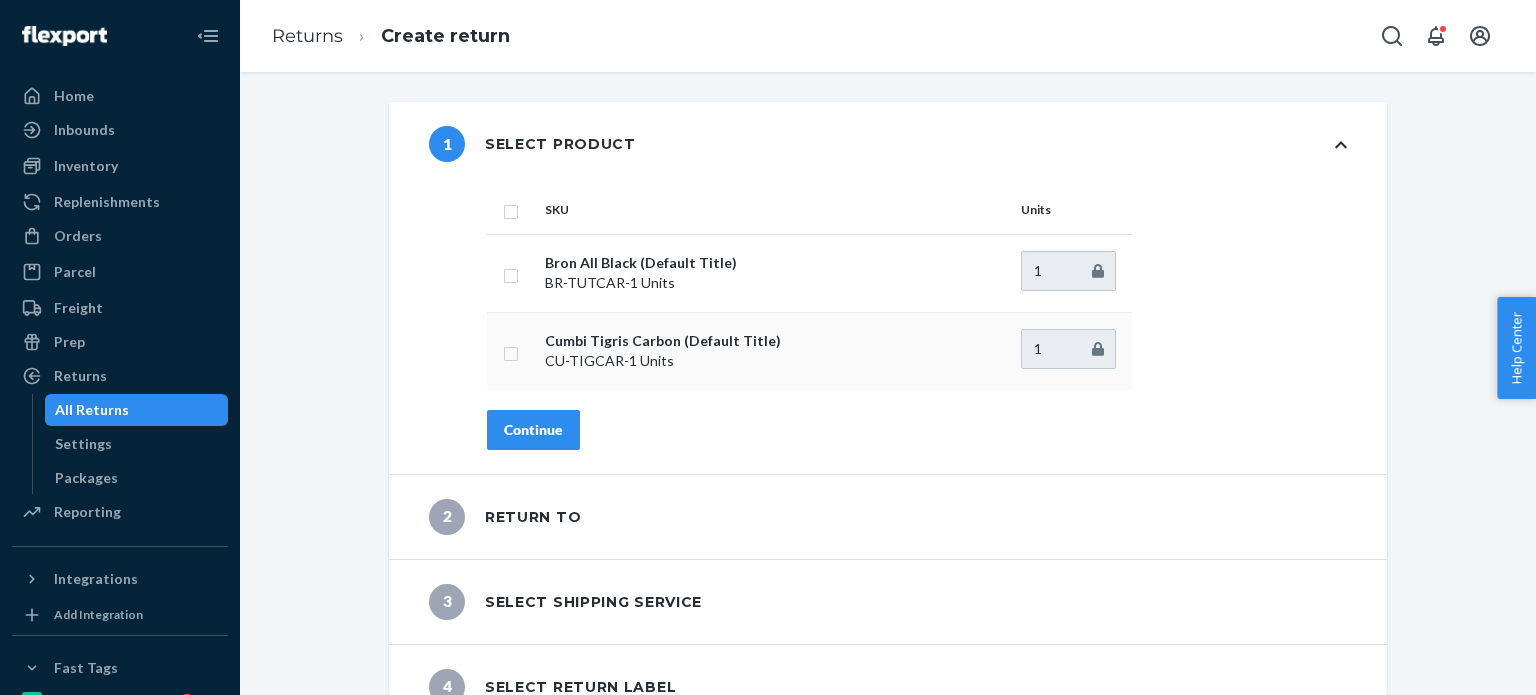 click at bounding box center (511, 351) 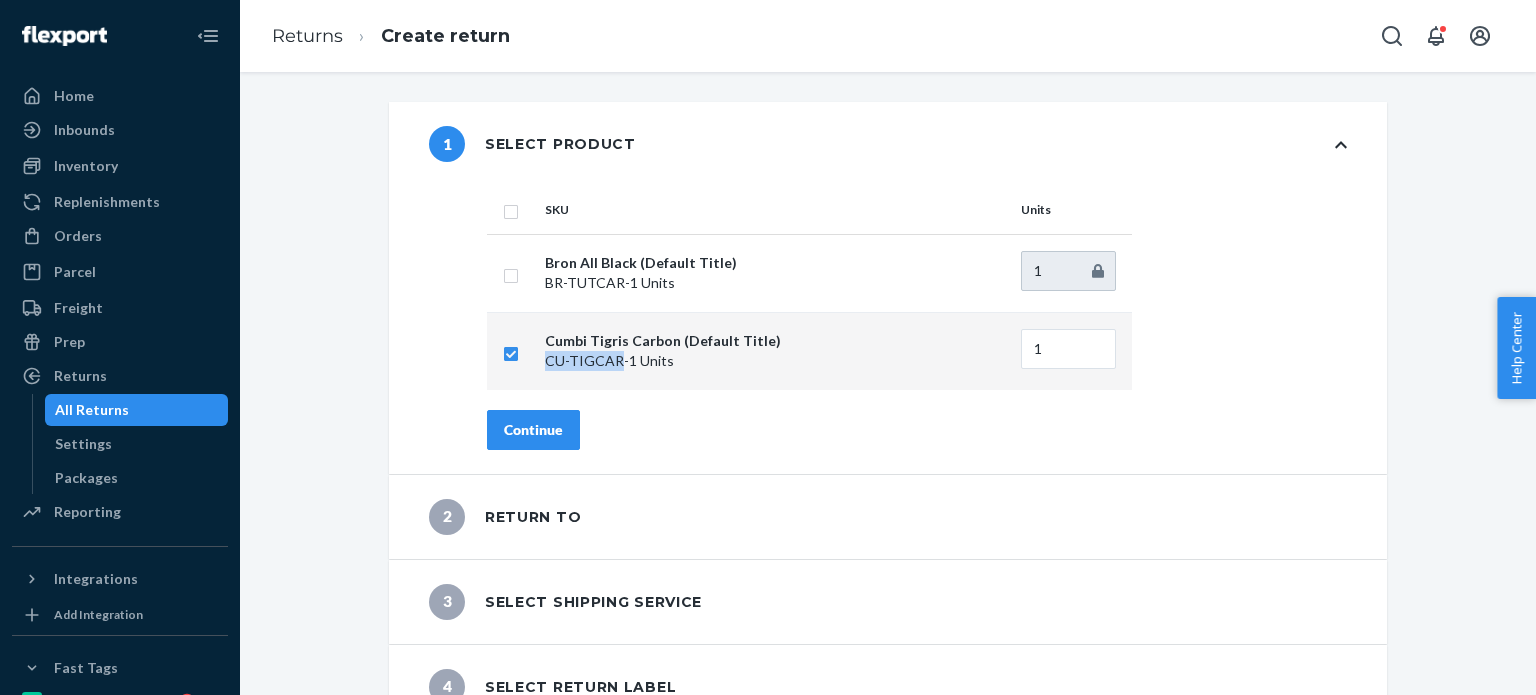 drag, startPoint x: 602, startPoint y: 363, endPoint x: 535, endPoint y: 363, distance: 67 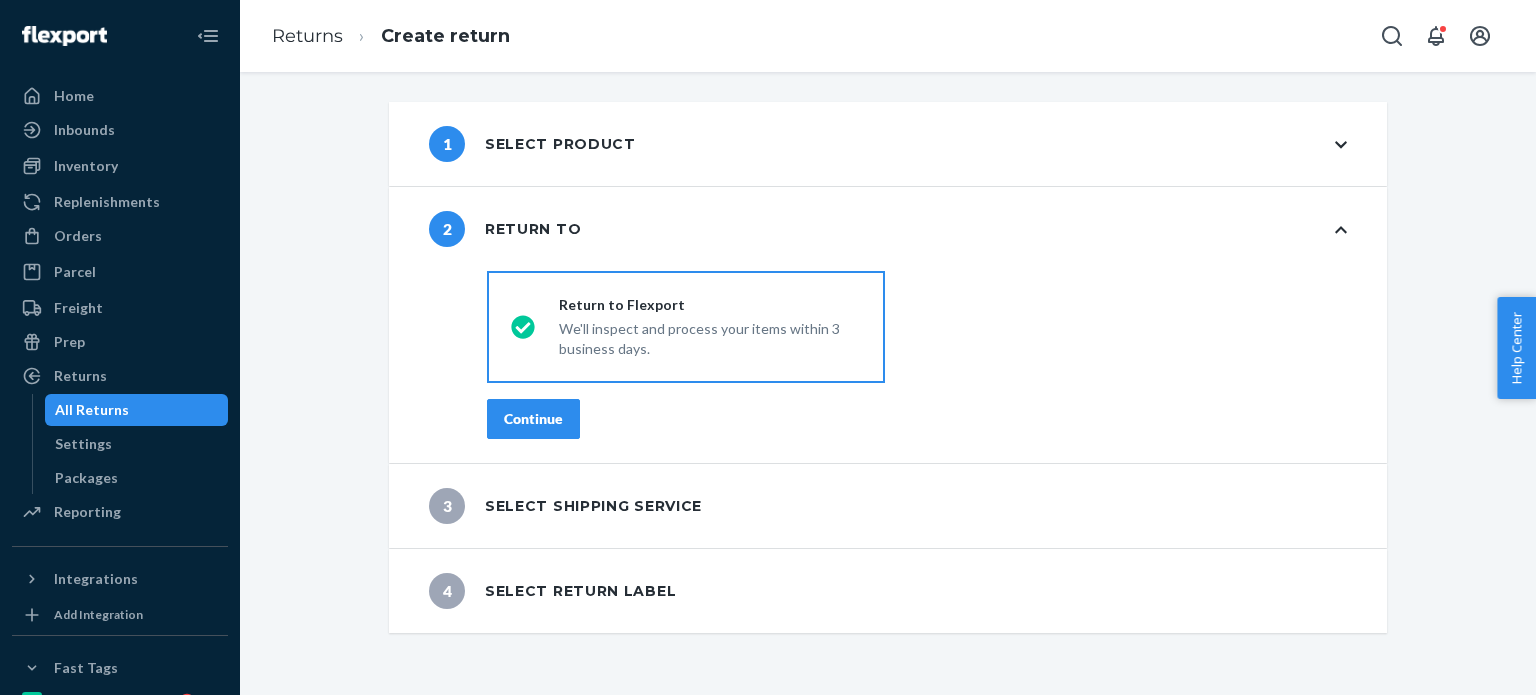 click on "Continue" at bounding box center [533, 419] 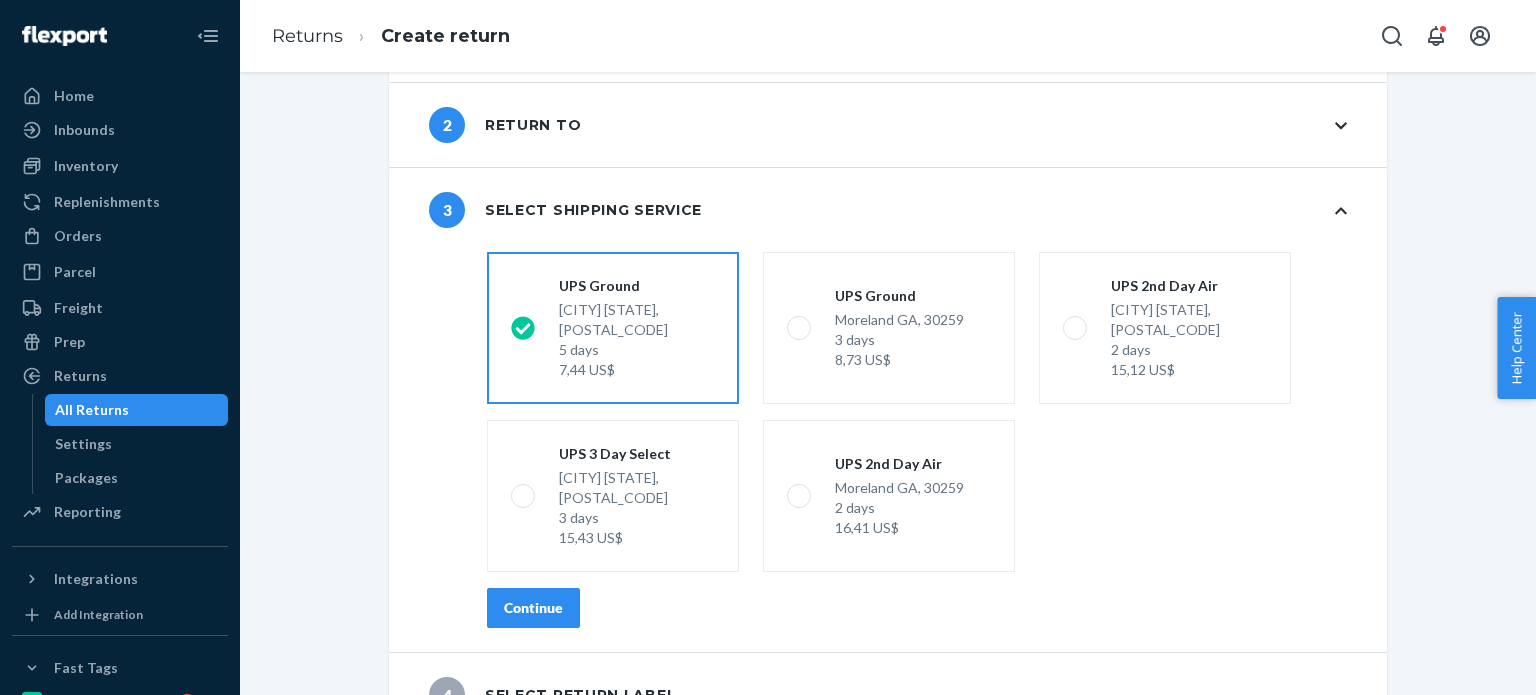 click on "Continue" at bounding box center (533, 608) 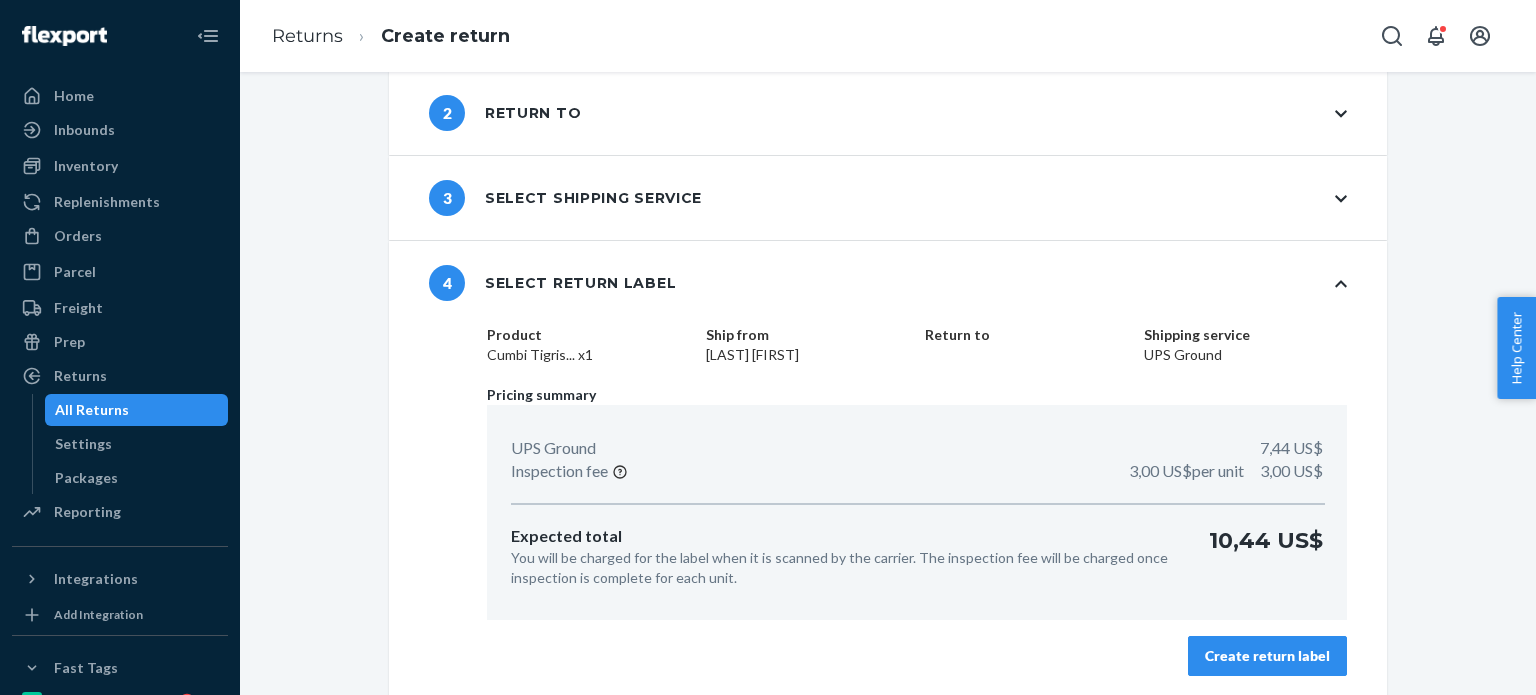 scroll, scrollTop: 120, scrollLeft: 0, axis: vertical 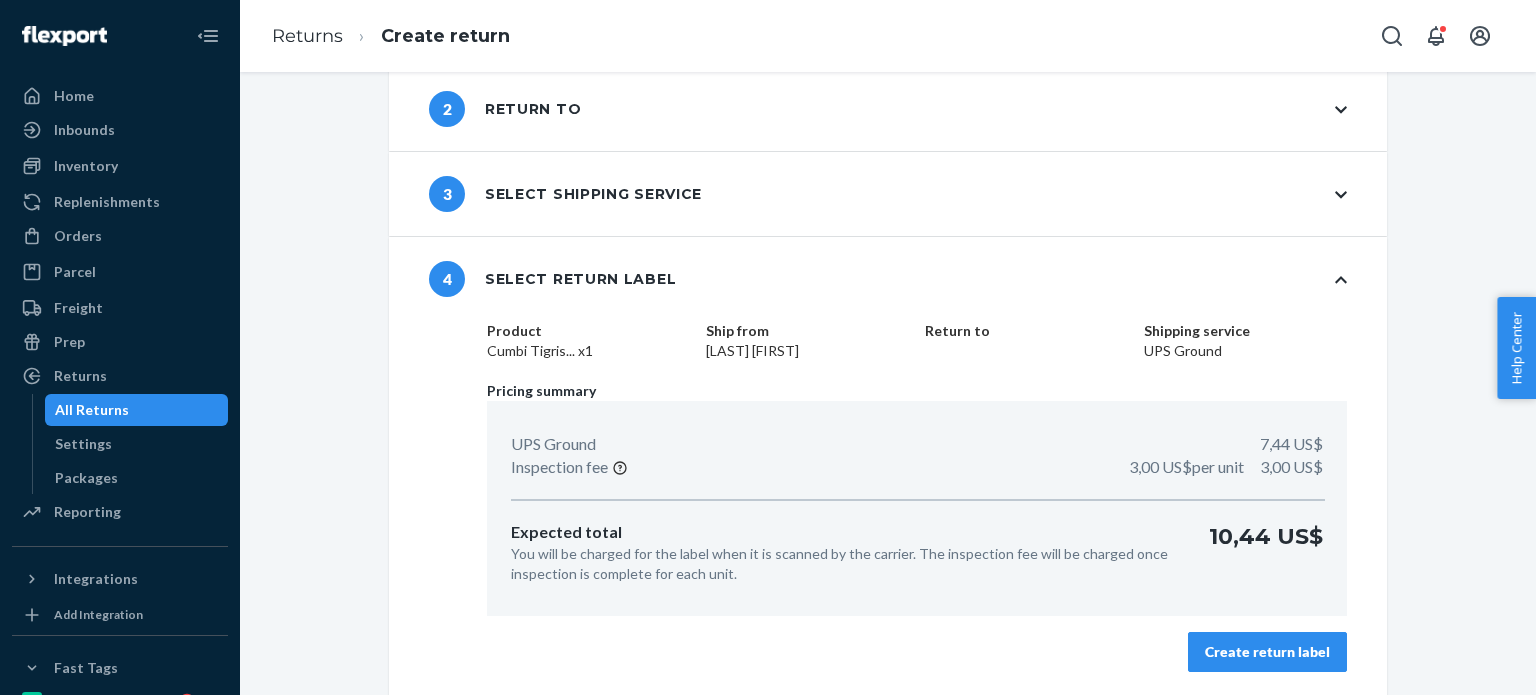 click on "Create return label" at bounding box center [1267, 652] 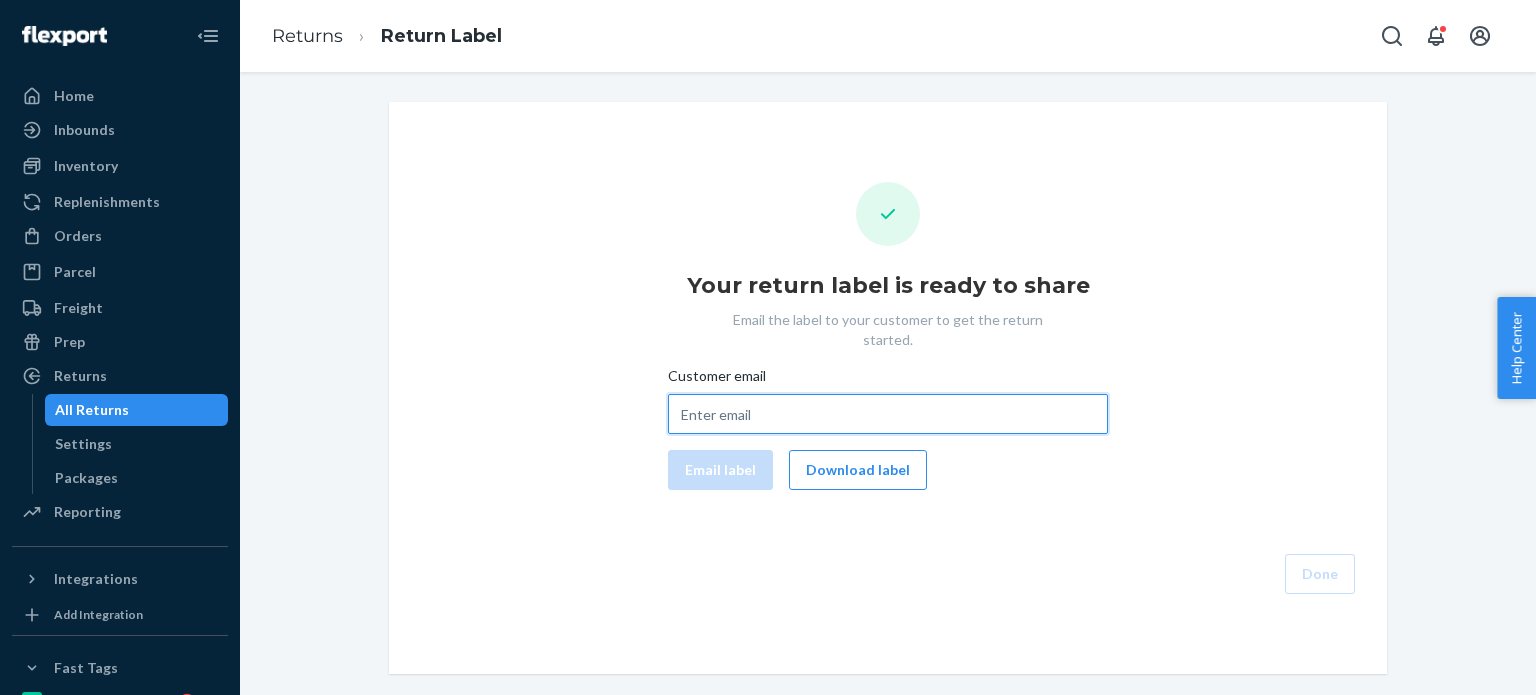 click on "Customer email" at bounding box center (888, 414) 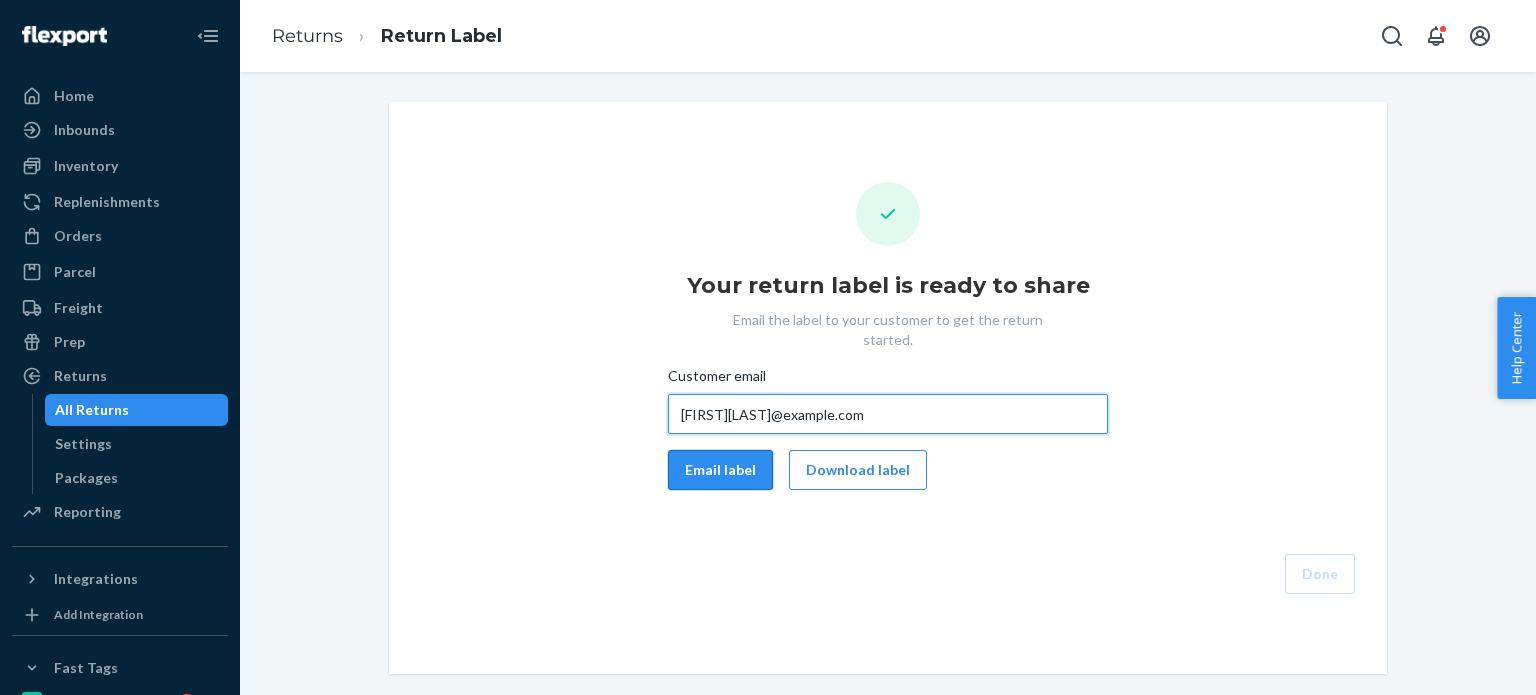 type on "thatchermartin11@gmail.com" 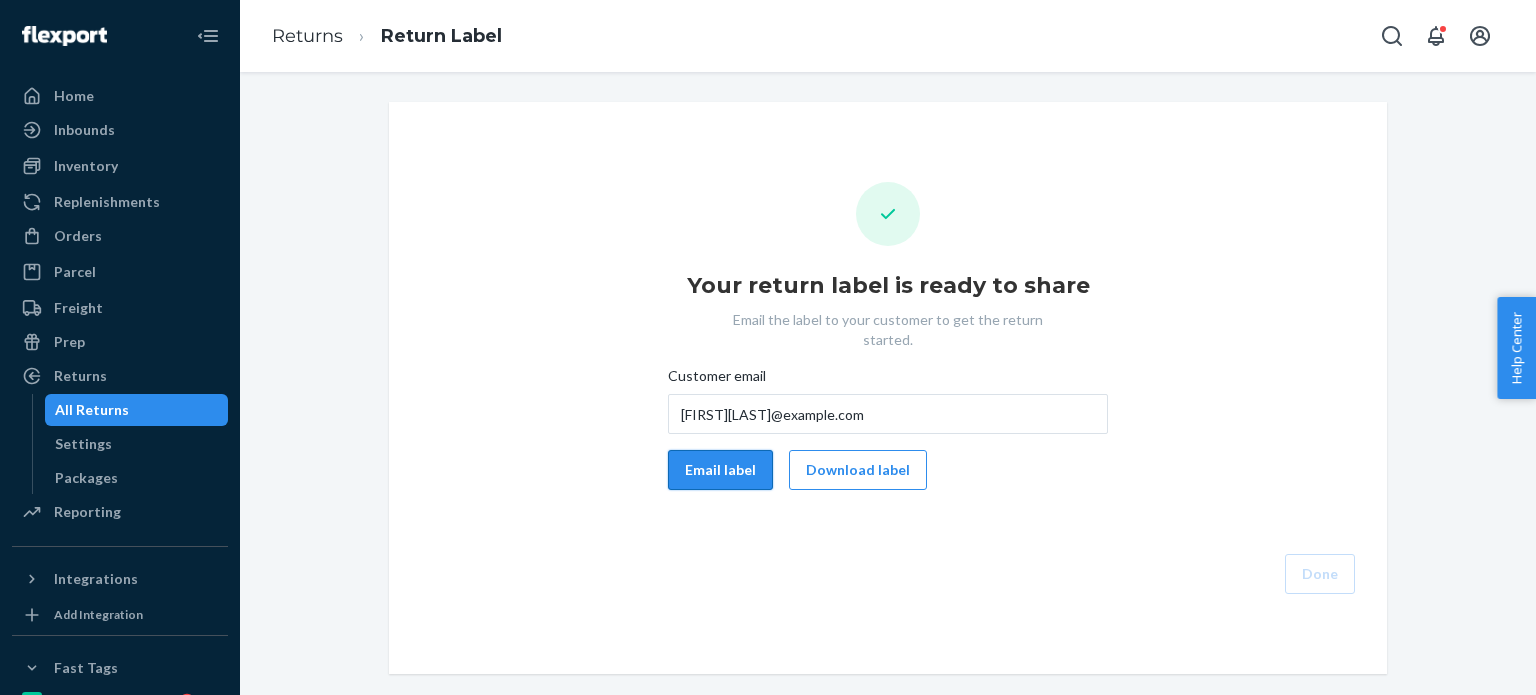 click on "Email label" at bounding box center [720, 470] 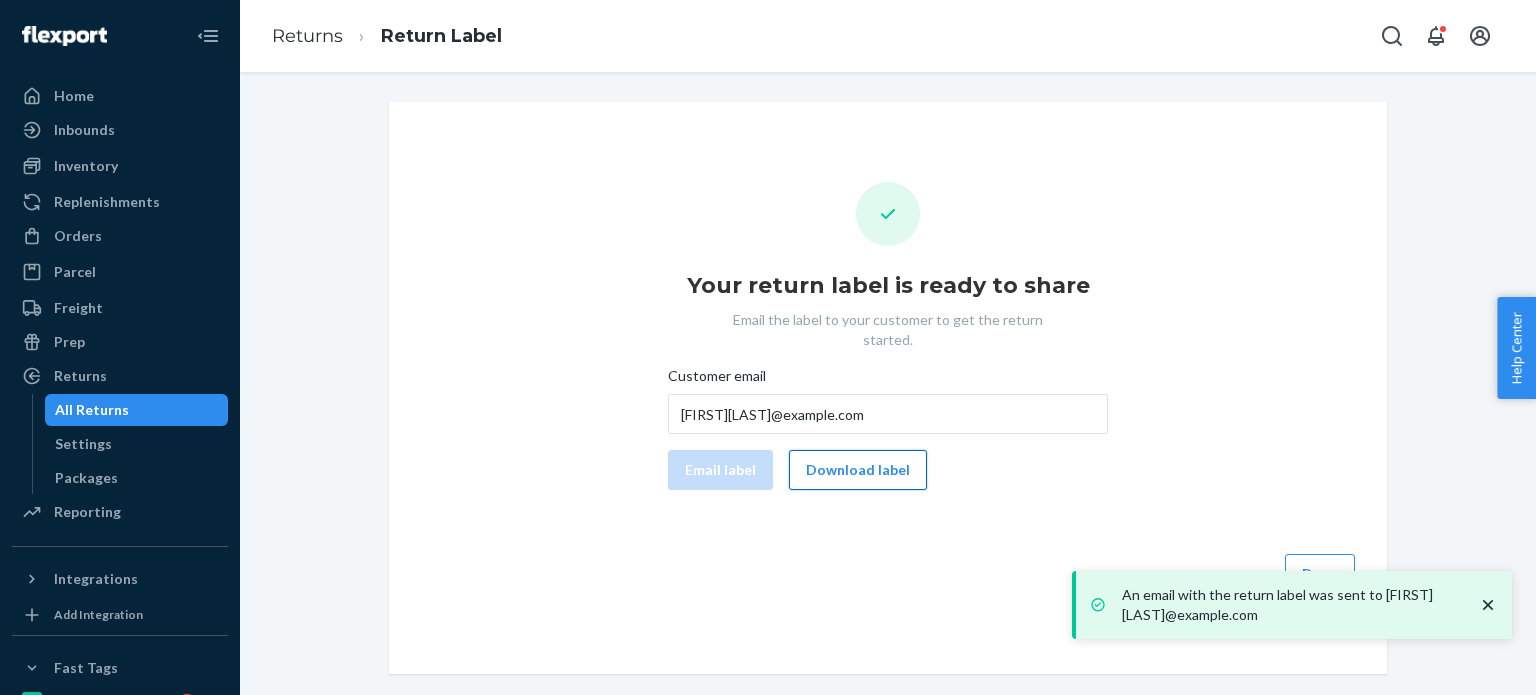click on "Download label" at bounding box center [858, 470] 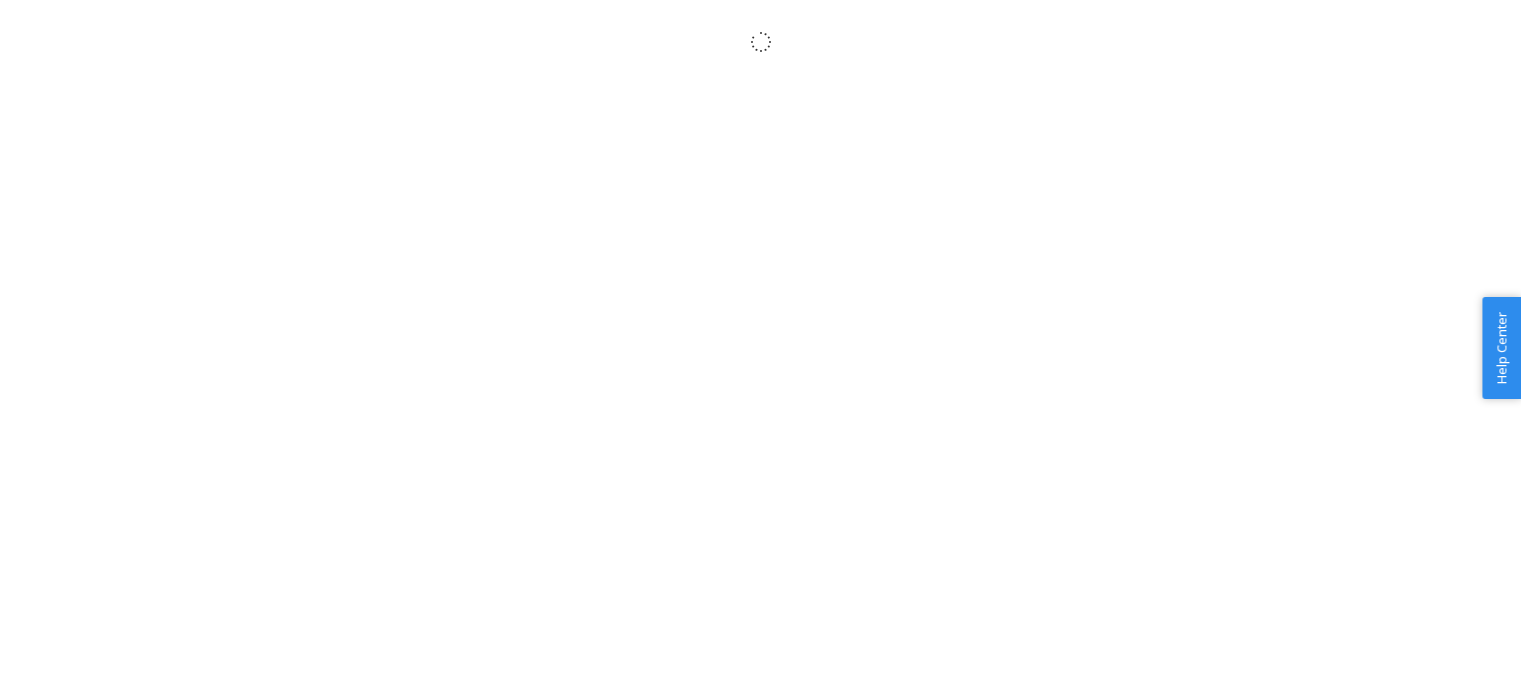 scroll, scrollTop: 0, scrollLeft: 0, axis: both 